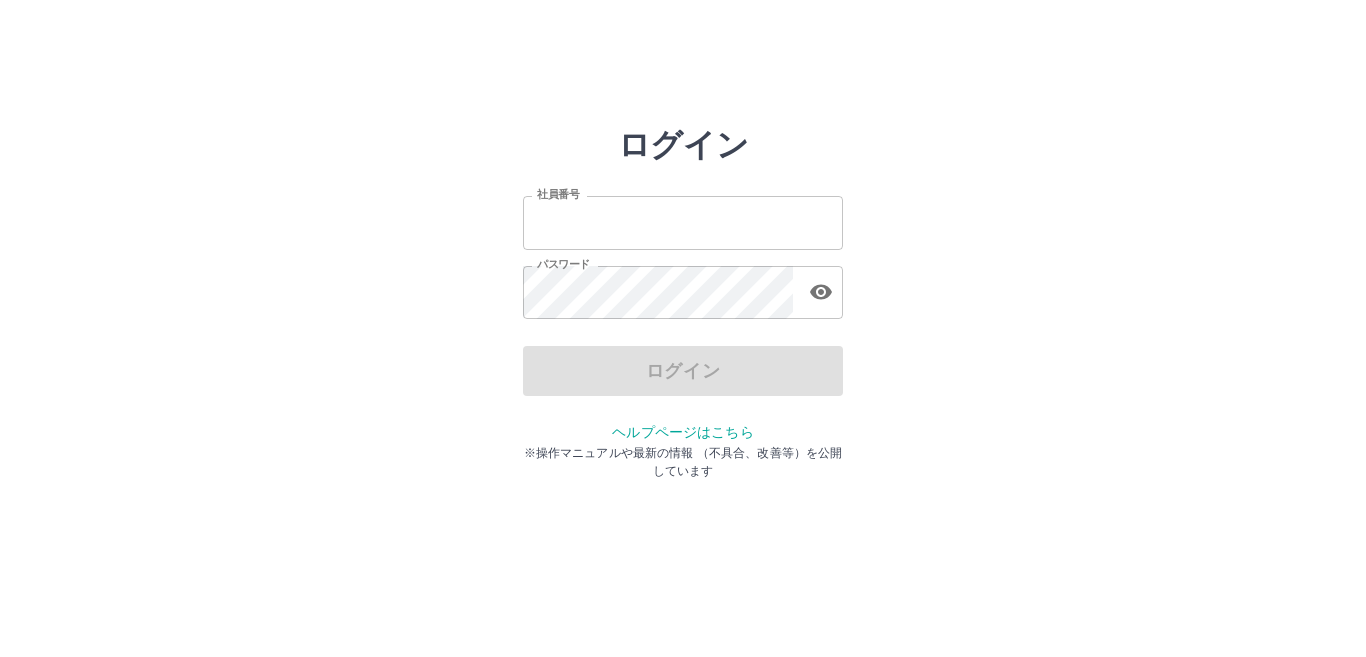 scroll, scrollTop: 0, scrollLeft: 0, axis: both 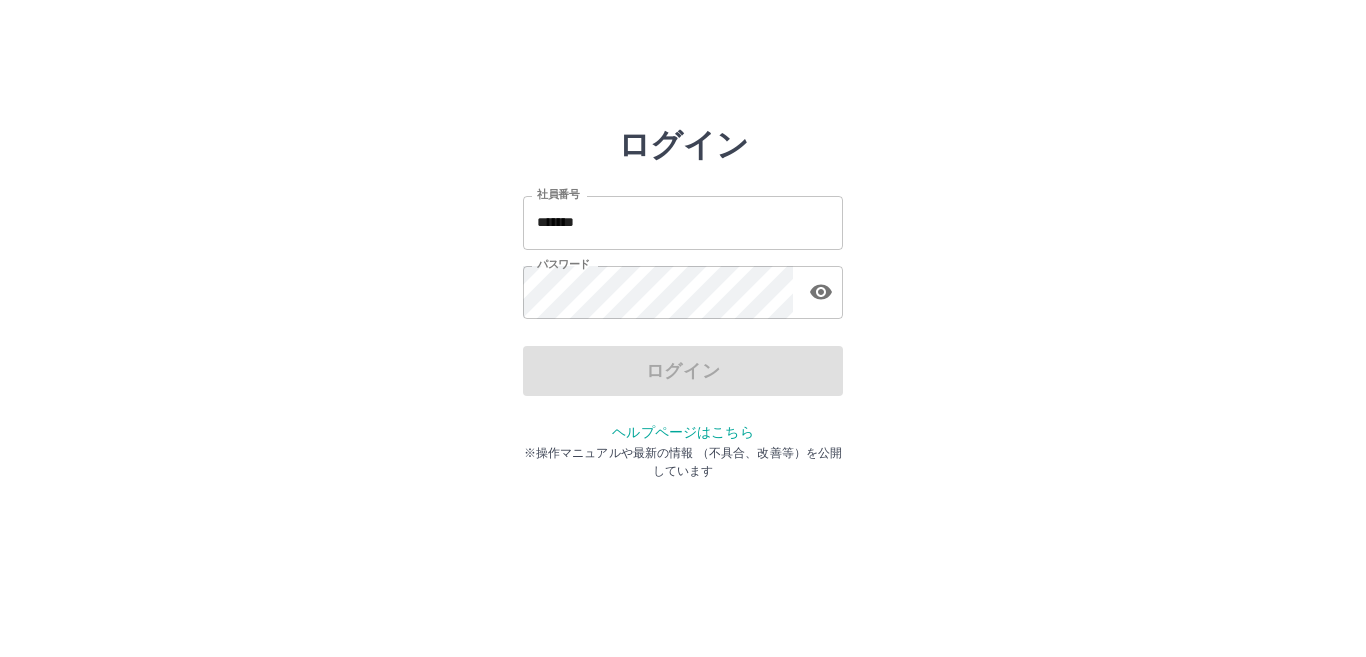 click on "*******" at bounding box center [683, 222] 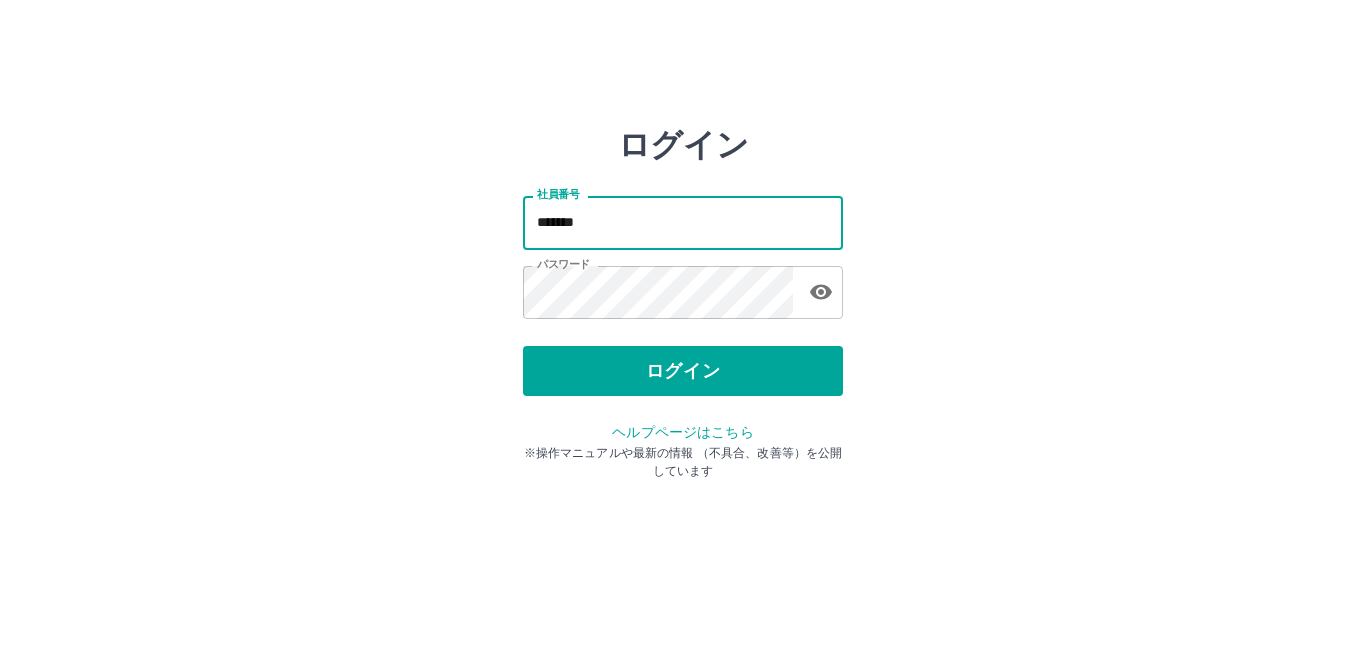 type on "*******" 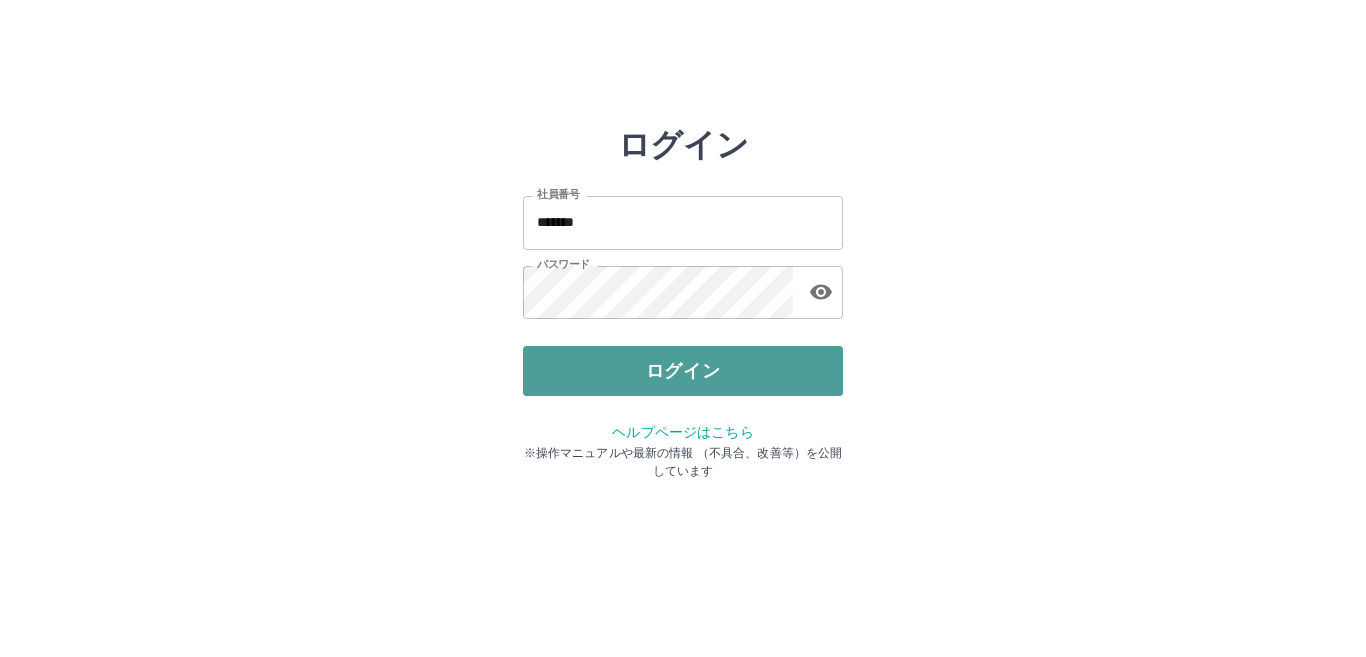 click on "ログイン" at bounding box center [683, 371] 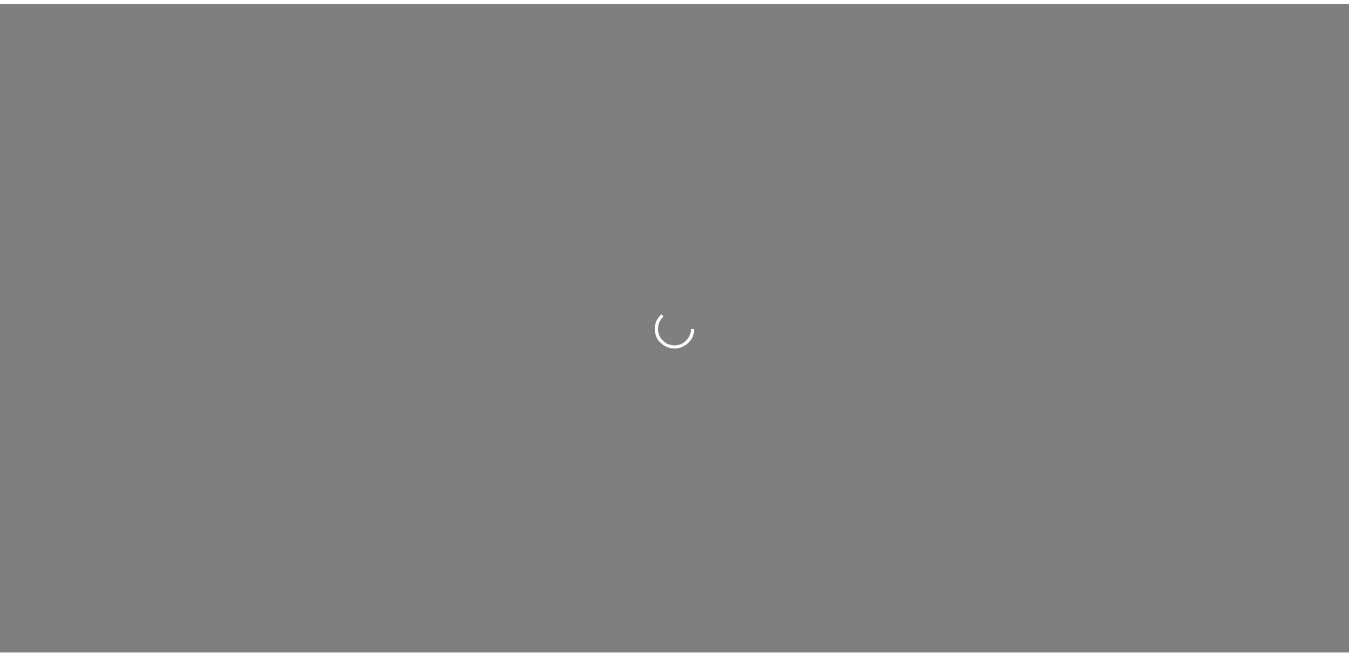 scroll, scrollTop: 0, scrollLeft: 0, axis: both 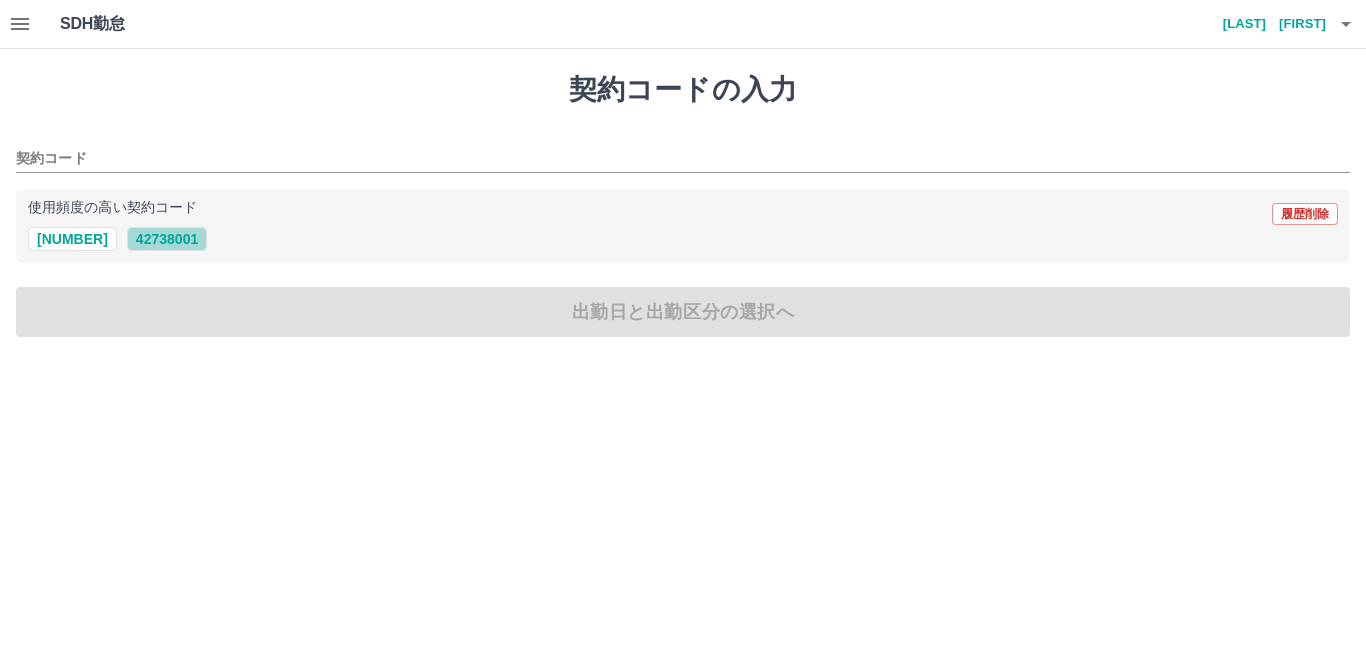 click on "42738001" at bounding box center (167, 239) 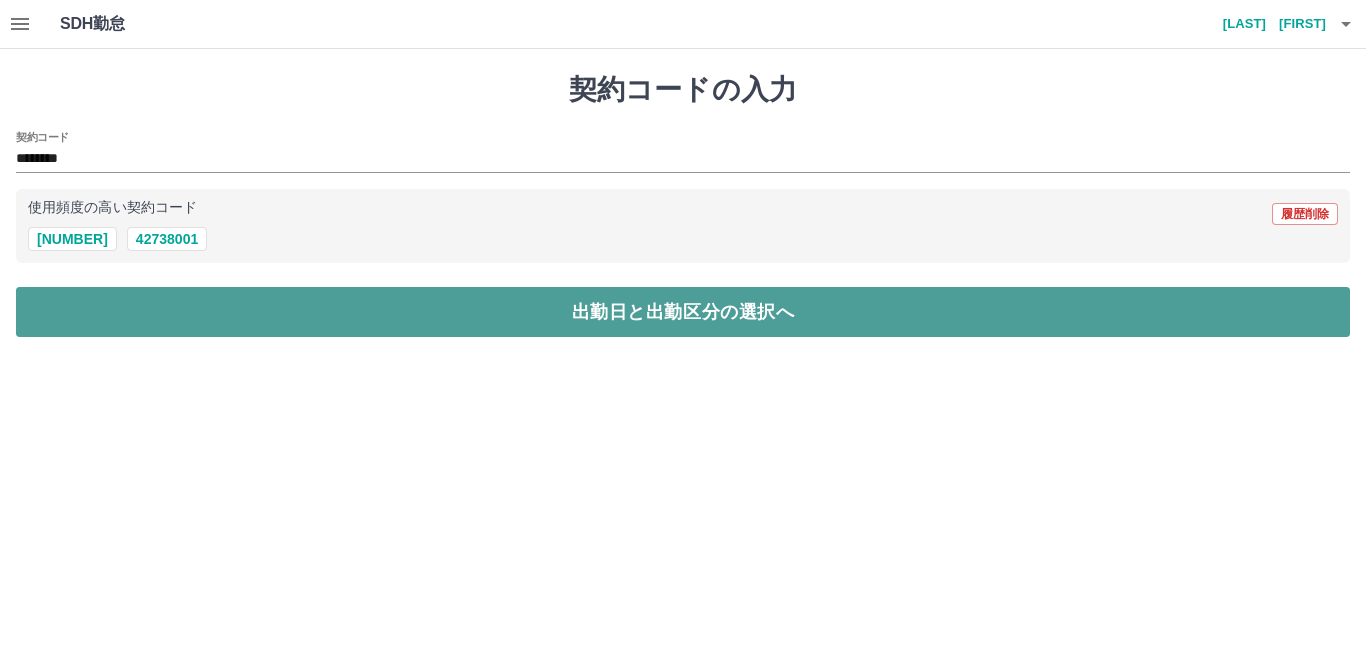 click on "出勤日と出勤区分の選択へ" at bounding box center [683, 312] 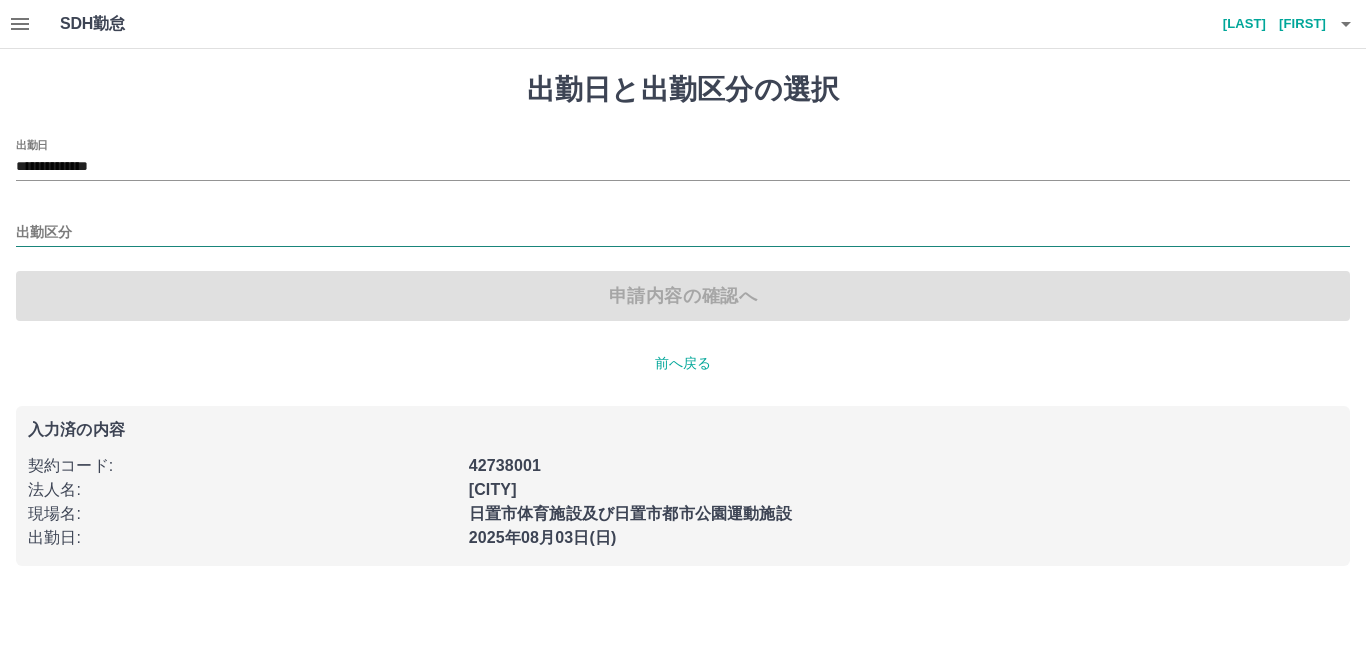 click on "出勤区分" at bounding box center (683, 233) 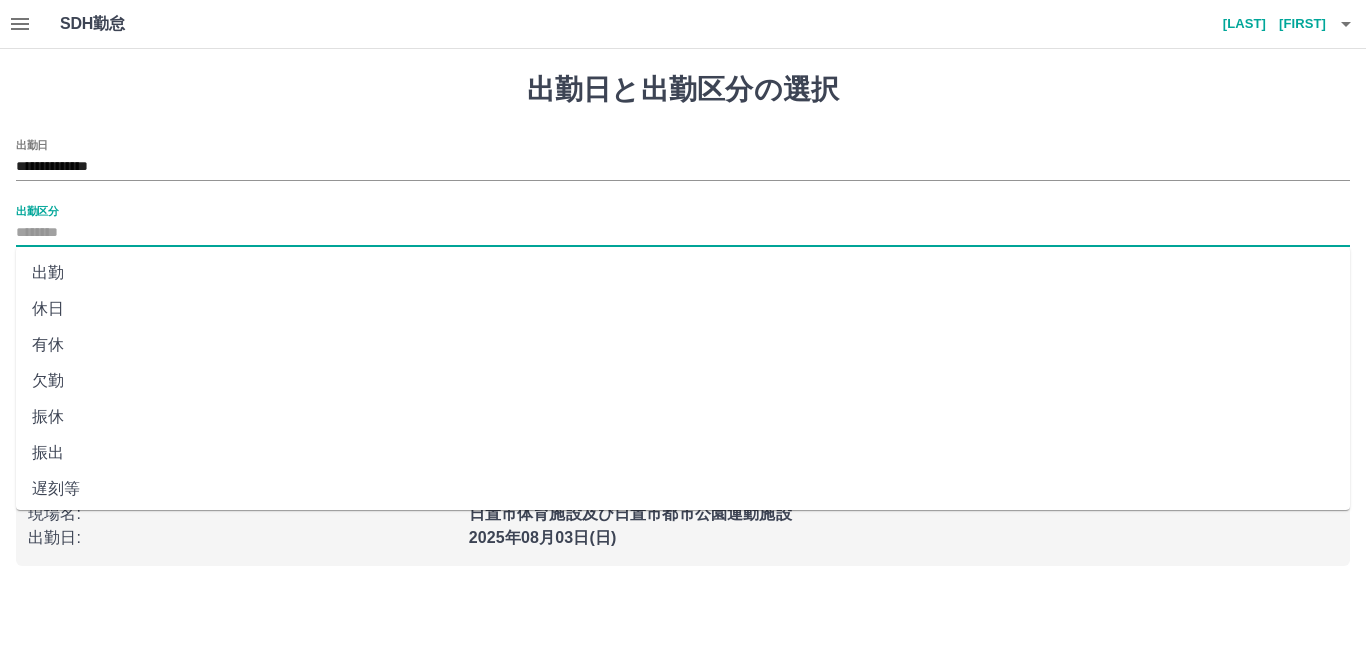 click on "出勤" at bounding box center (683, 273) 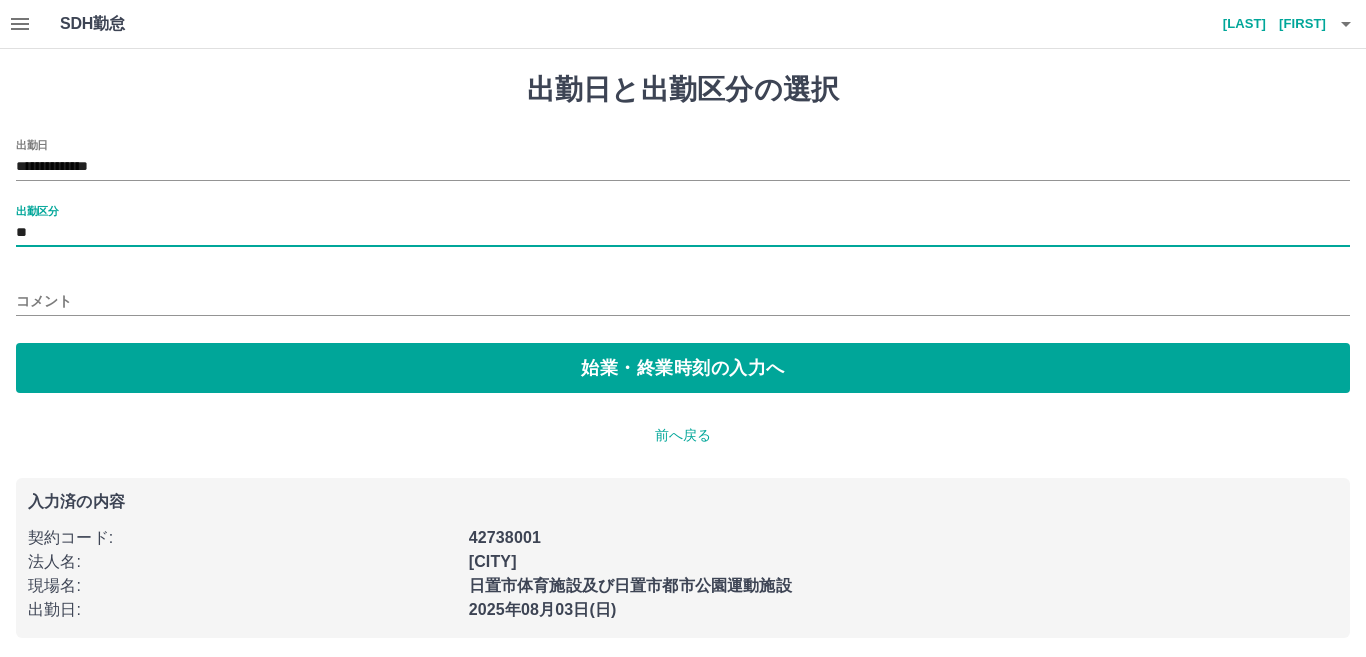 type on "**" 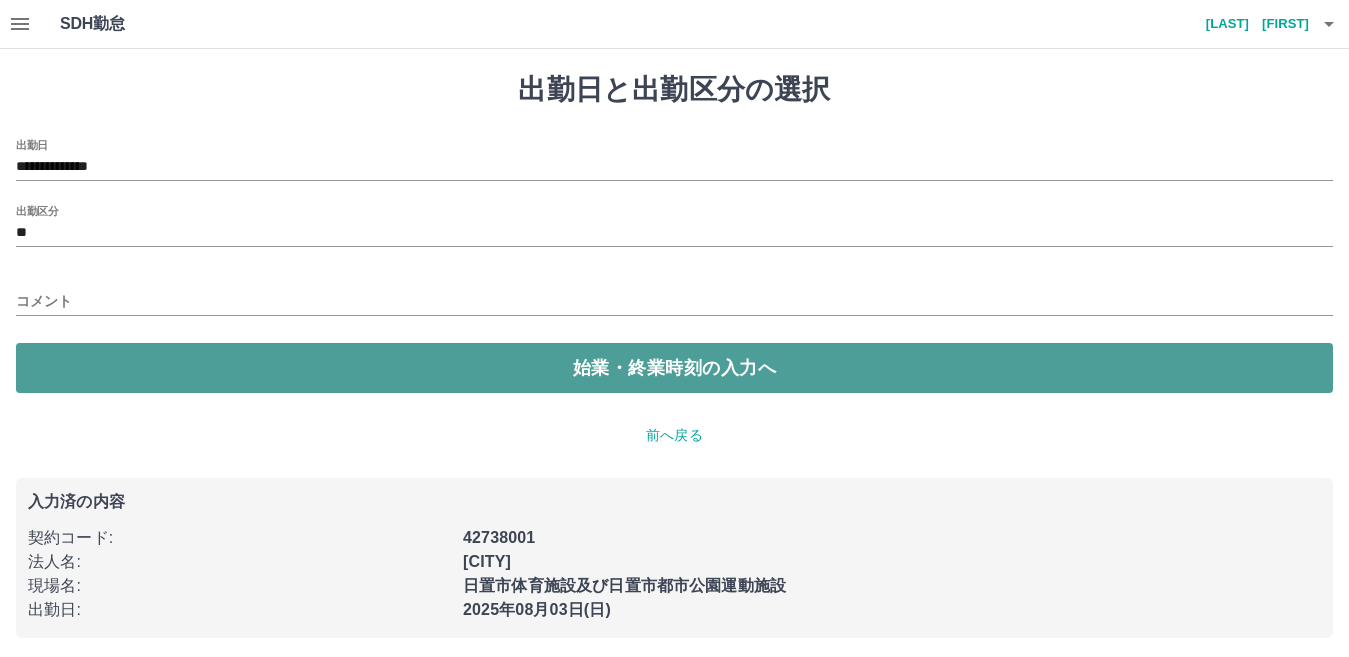 click on "始業・終業時刻の入力へ" at bounding box center (674, 368) 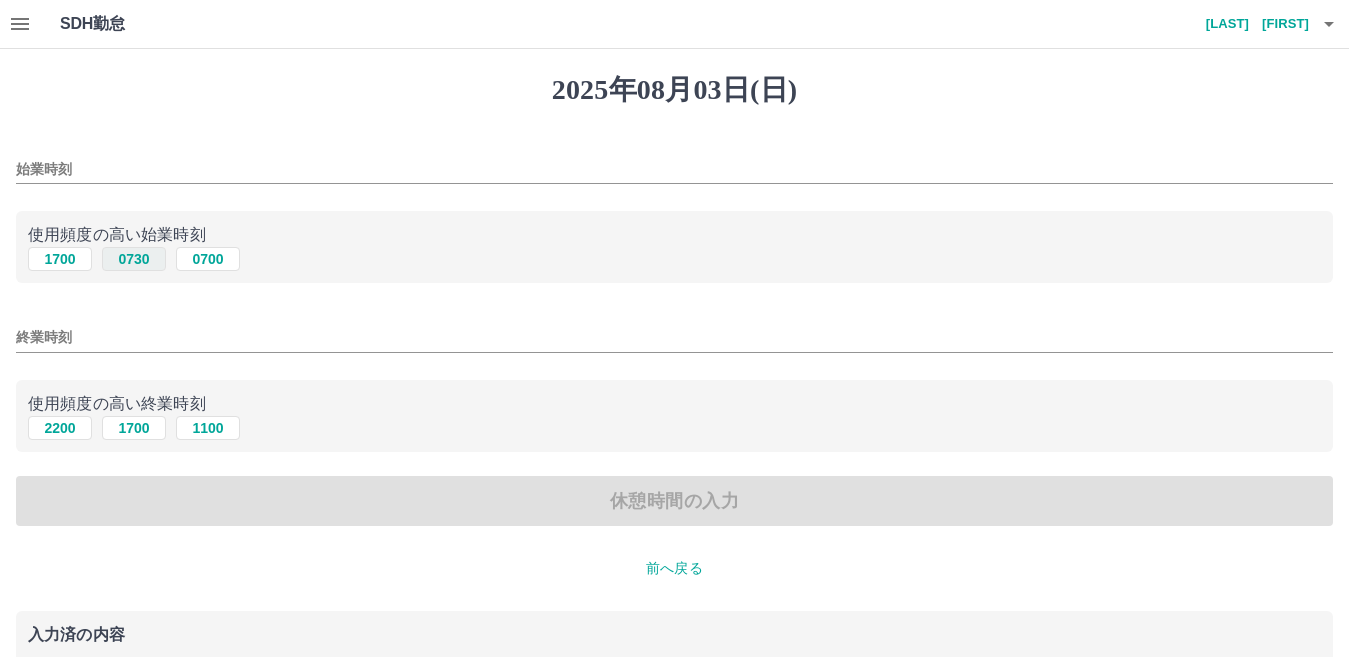 click on "0730" at bounding box center (134, 259) 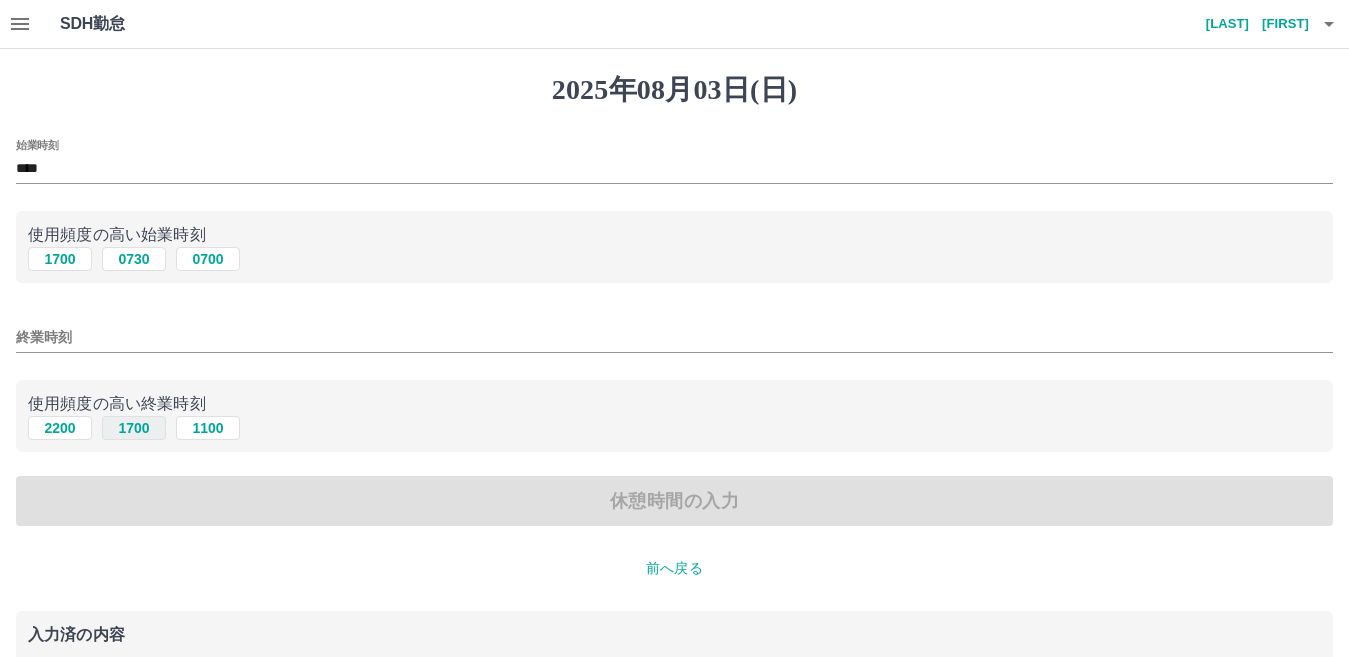 click on "1700" at bounding box center [134, 428] 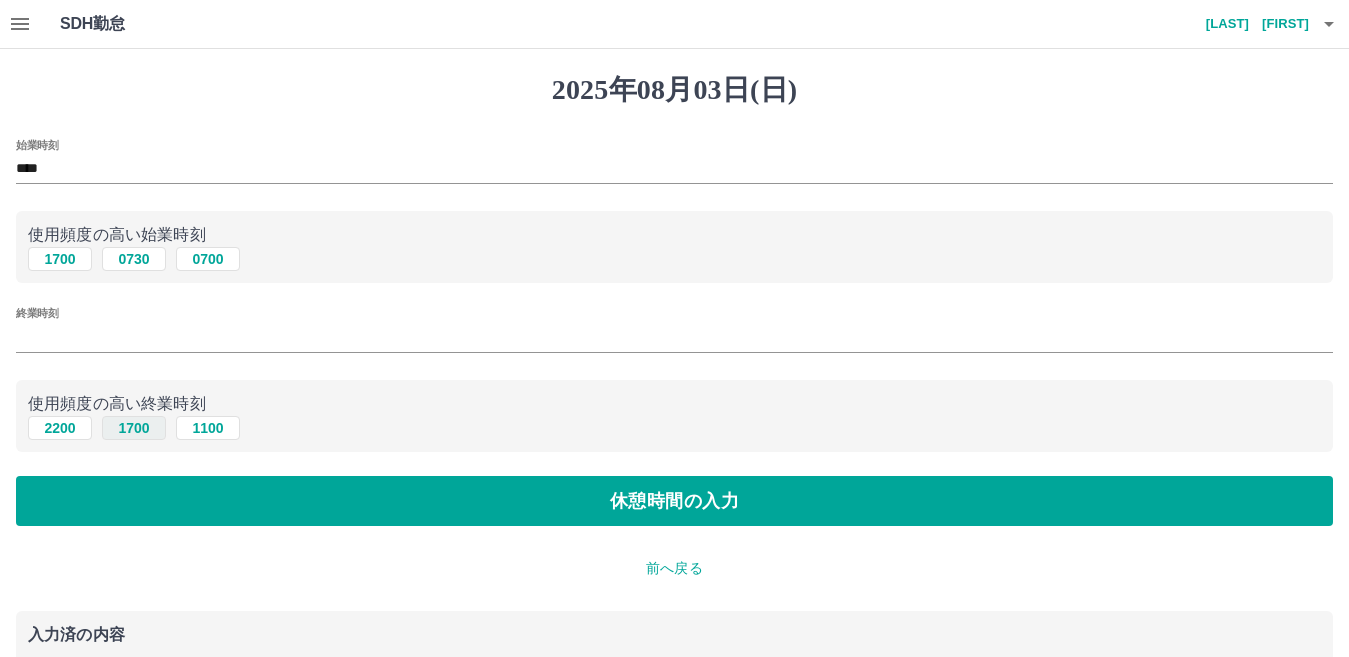 type on "****" 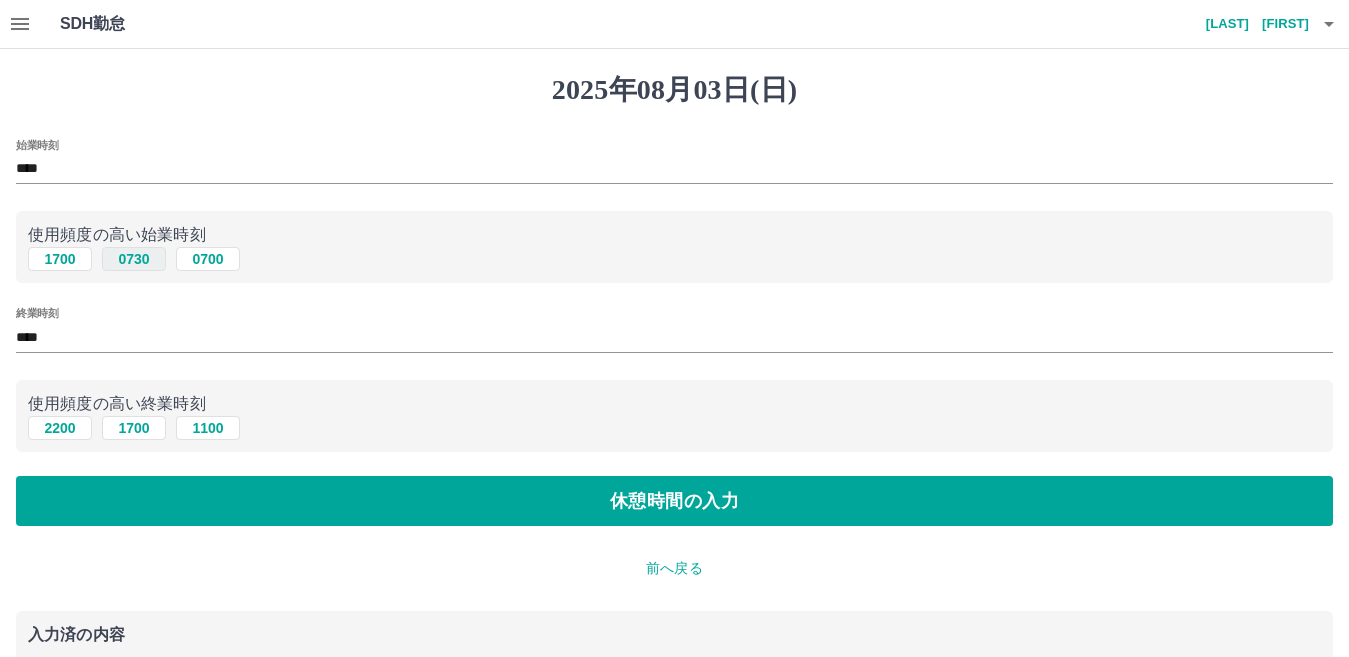 click on "0730" at bounding box center (134, 259) 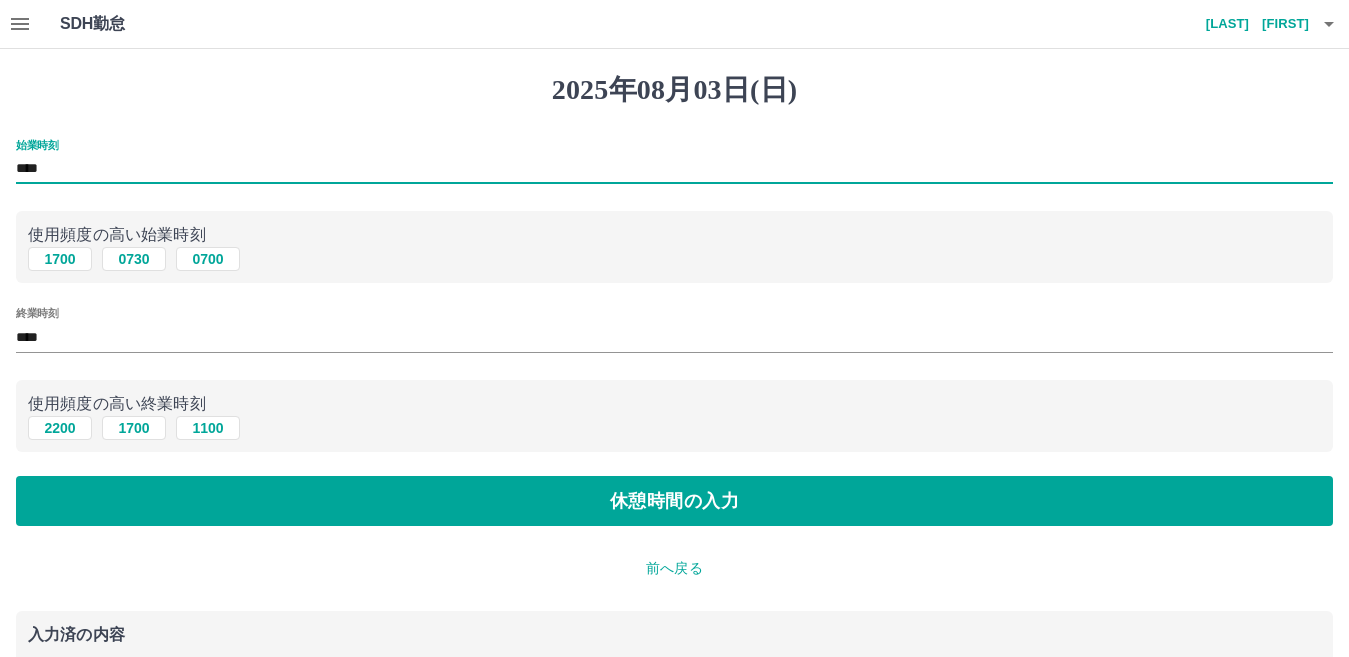 click on "****" at bounding box center (674, 169) 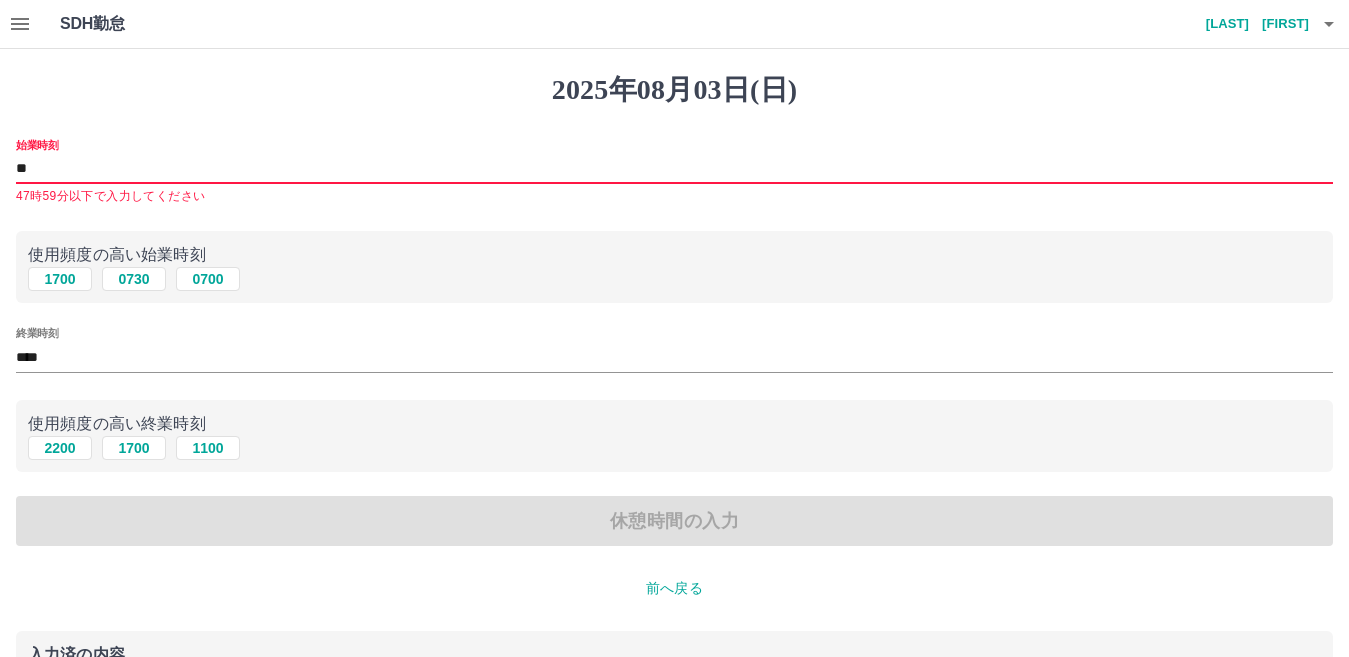 type on "*" 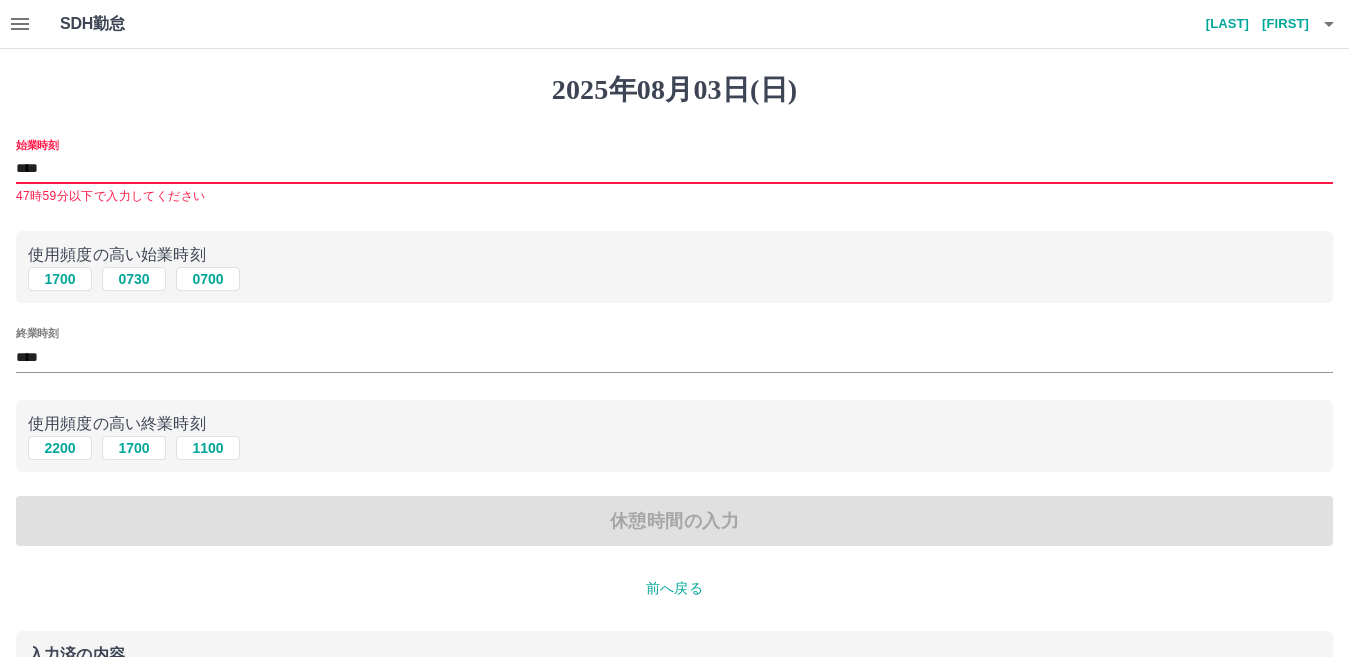 click on "0730" at bounding box center [134, 279] 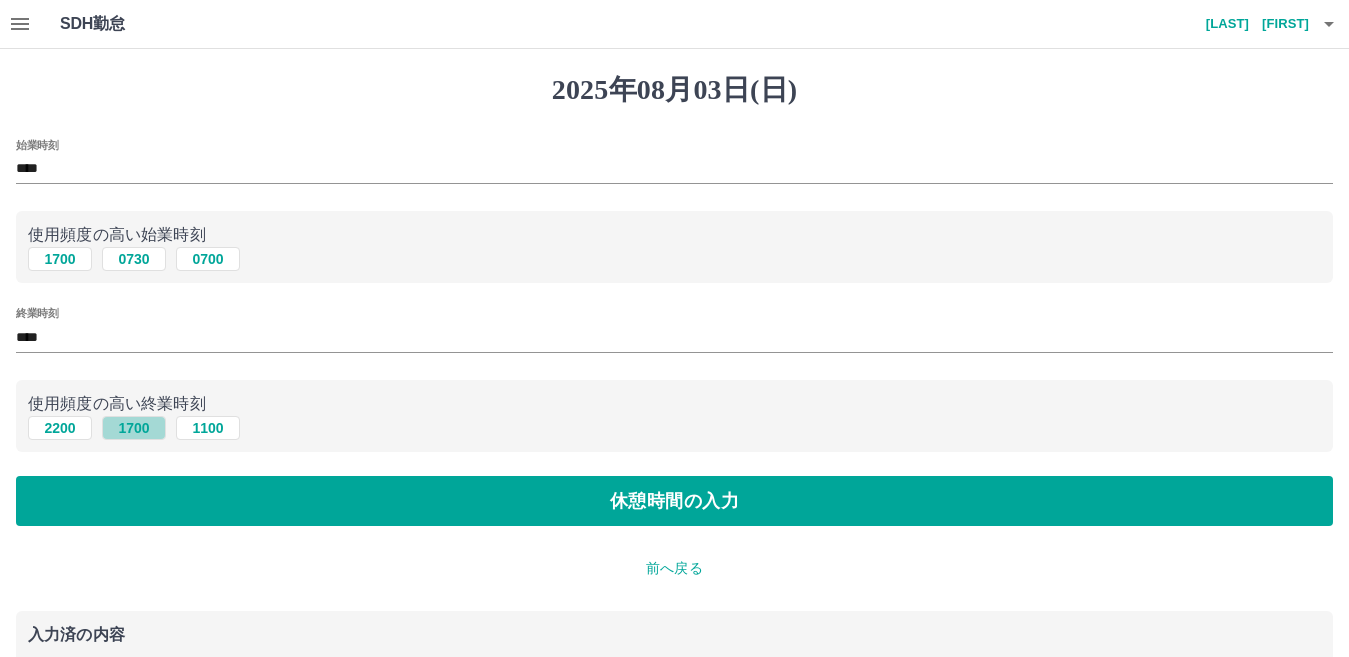 click on "1700" at bounding box center (134, 428) 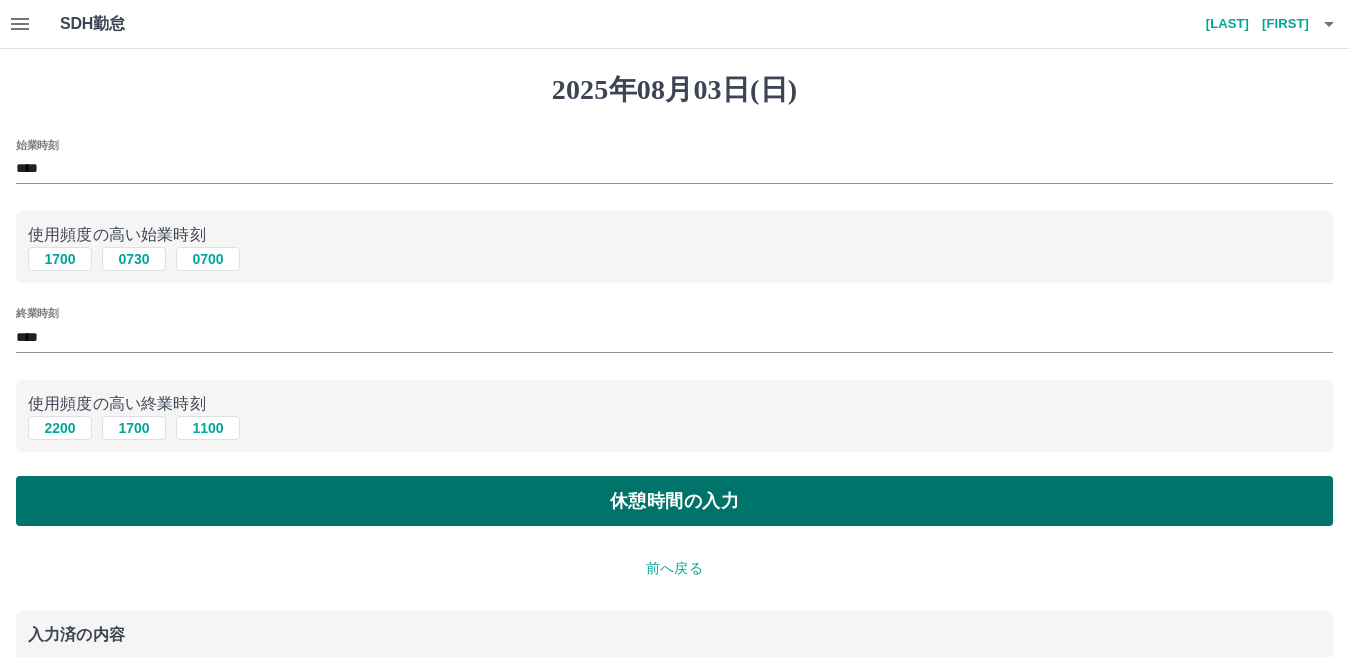 click on "休憩時間の入力" at bounding box center [674, 501] 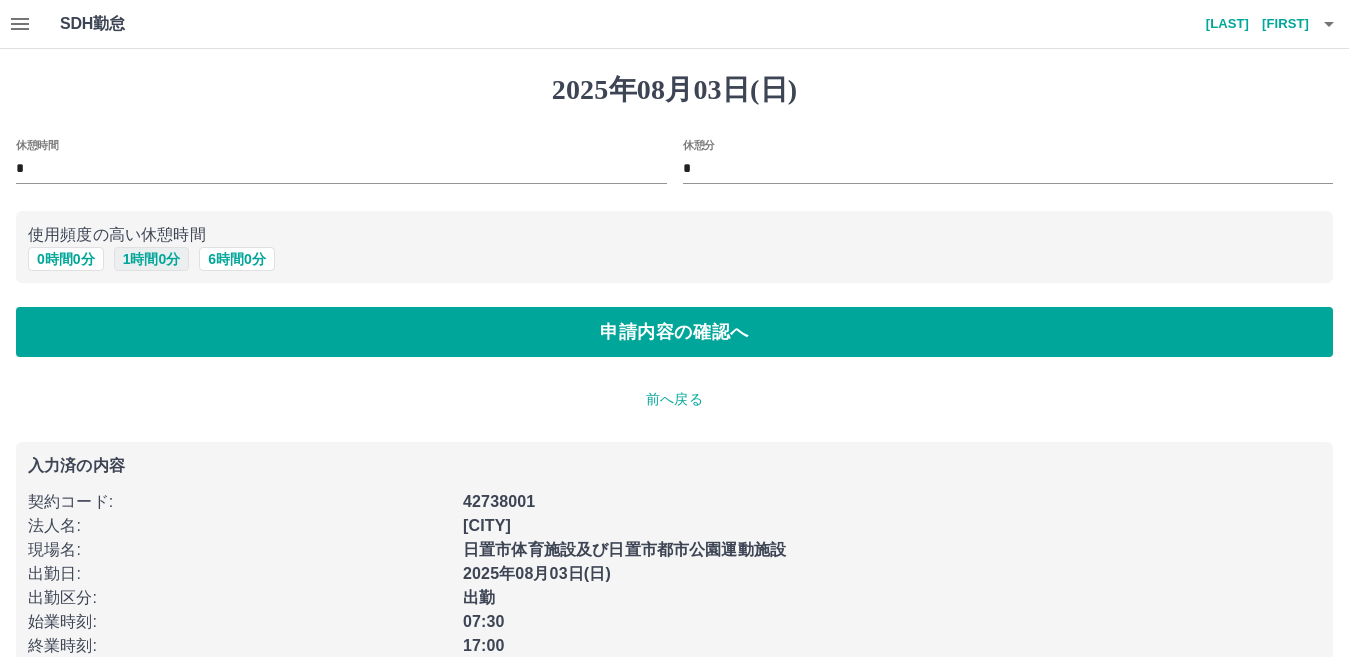 click on "1 時間 0 分" at bounding box center [152, 259] 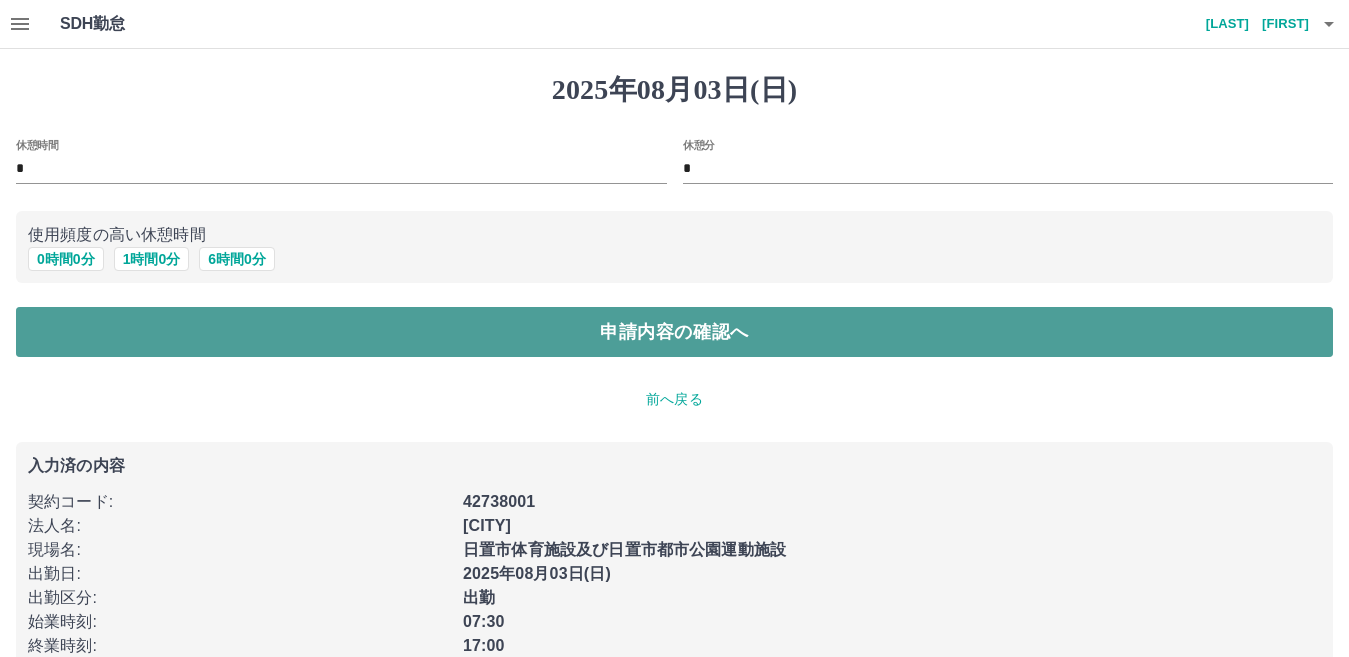 click on "申請内容の確認へ" at bounding box center (674, 332) 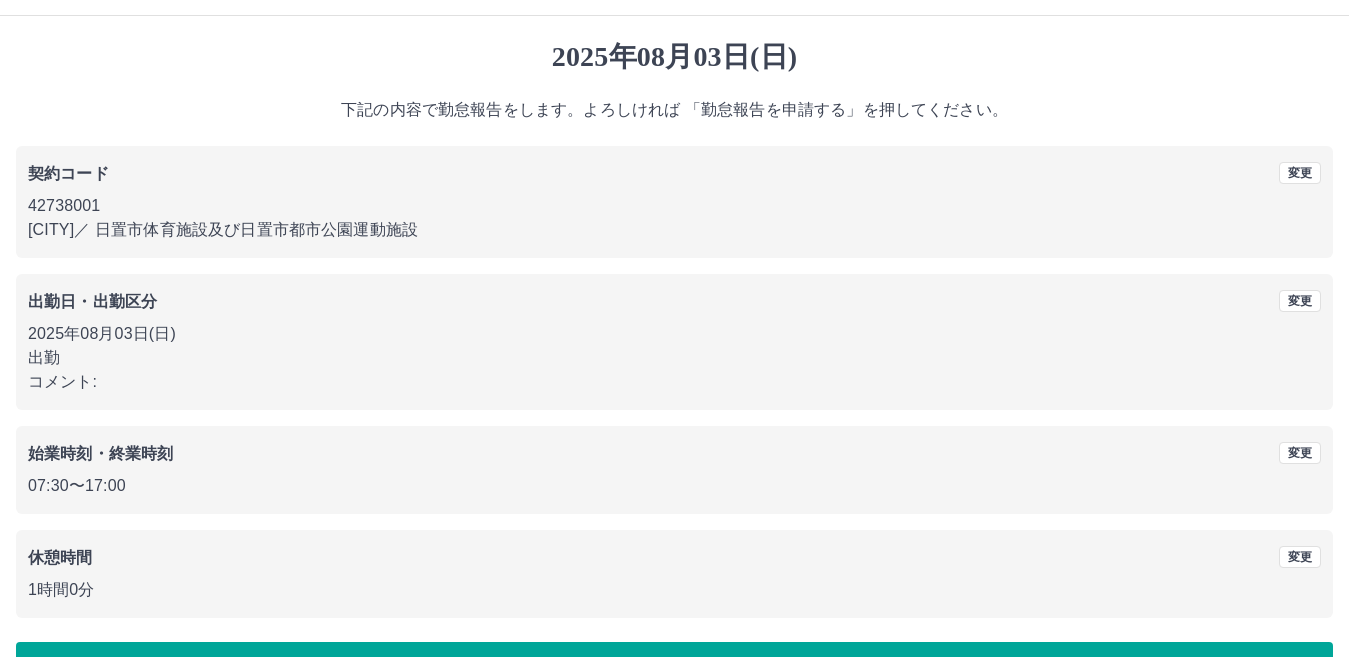 scroll, scrollTop: 0, scrollLeft: 0, axis: both 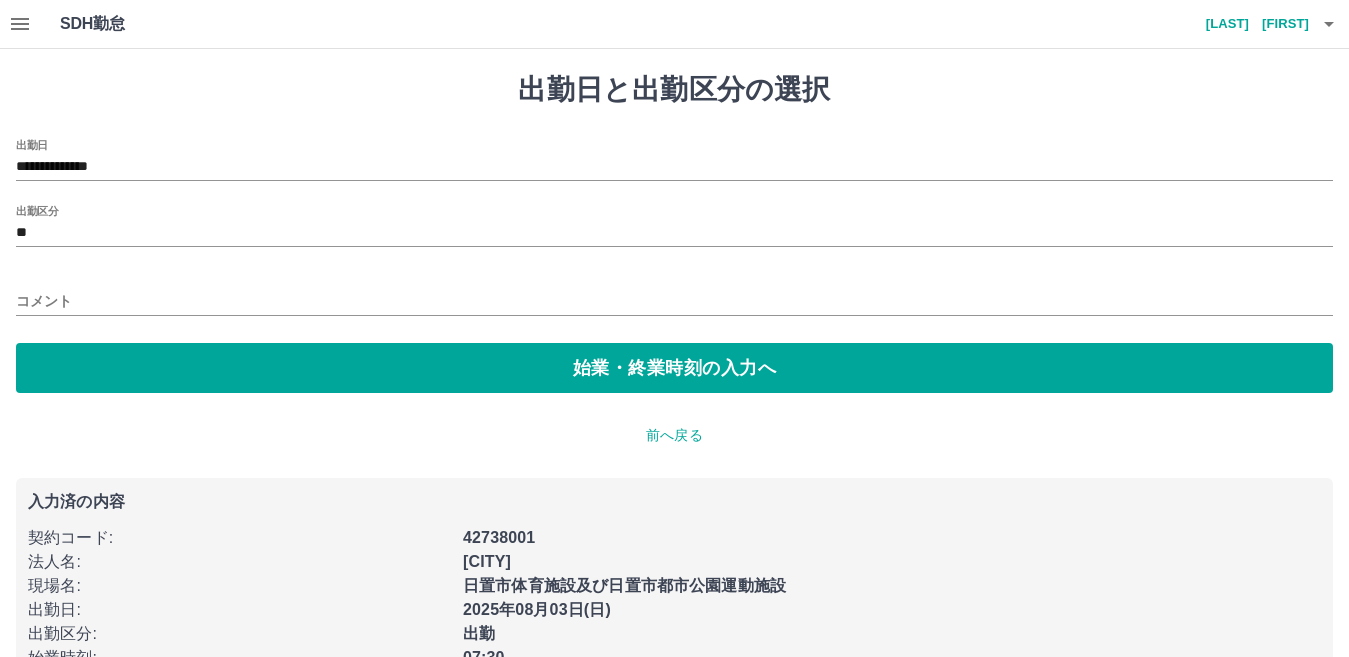 drag, startPoint x: 74, startPoint y: 298, endPoint x: 84, endPoint y: 299, distance: 10.049875 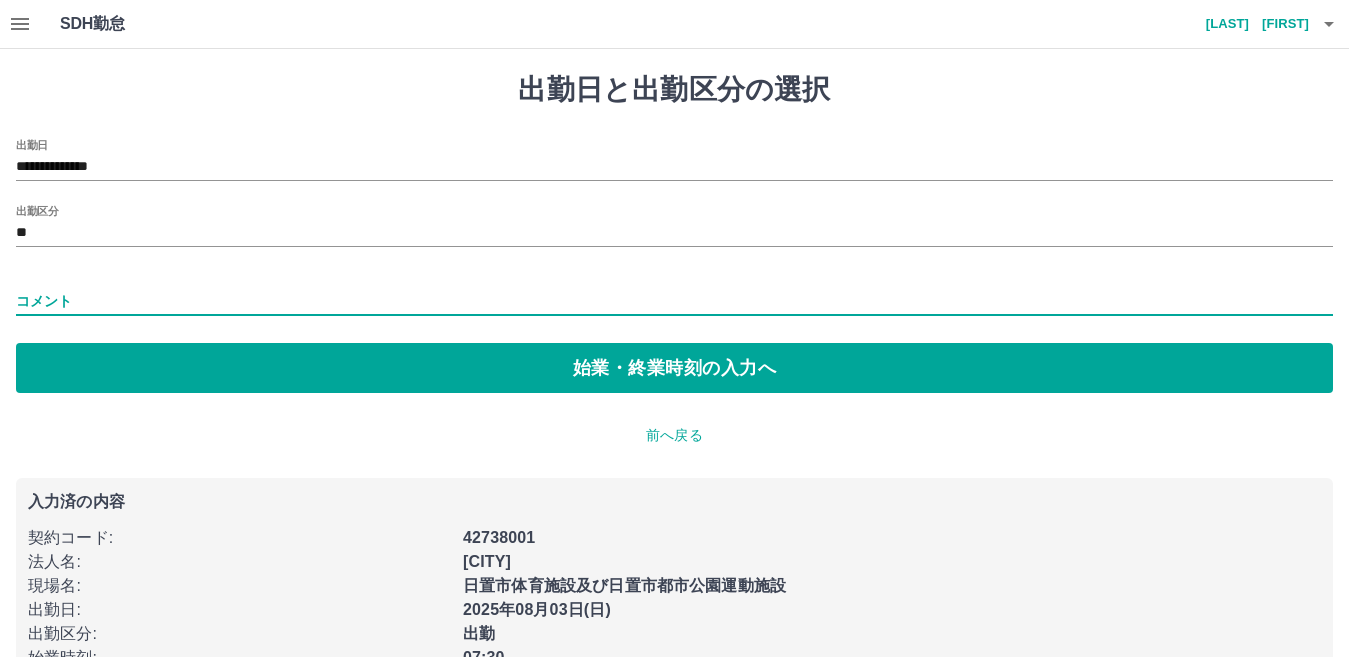 type on "**********" 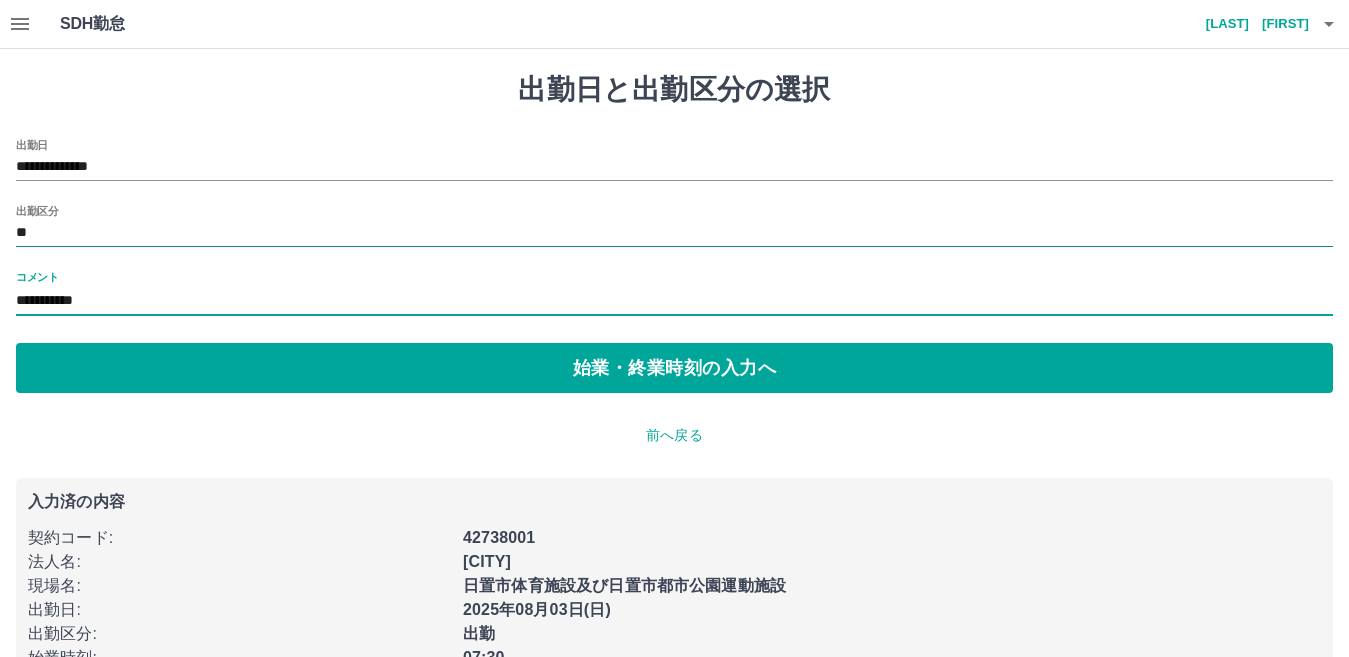 click on "**" at bounding box center [674, 233] 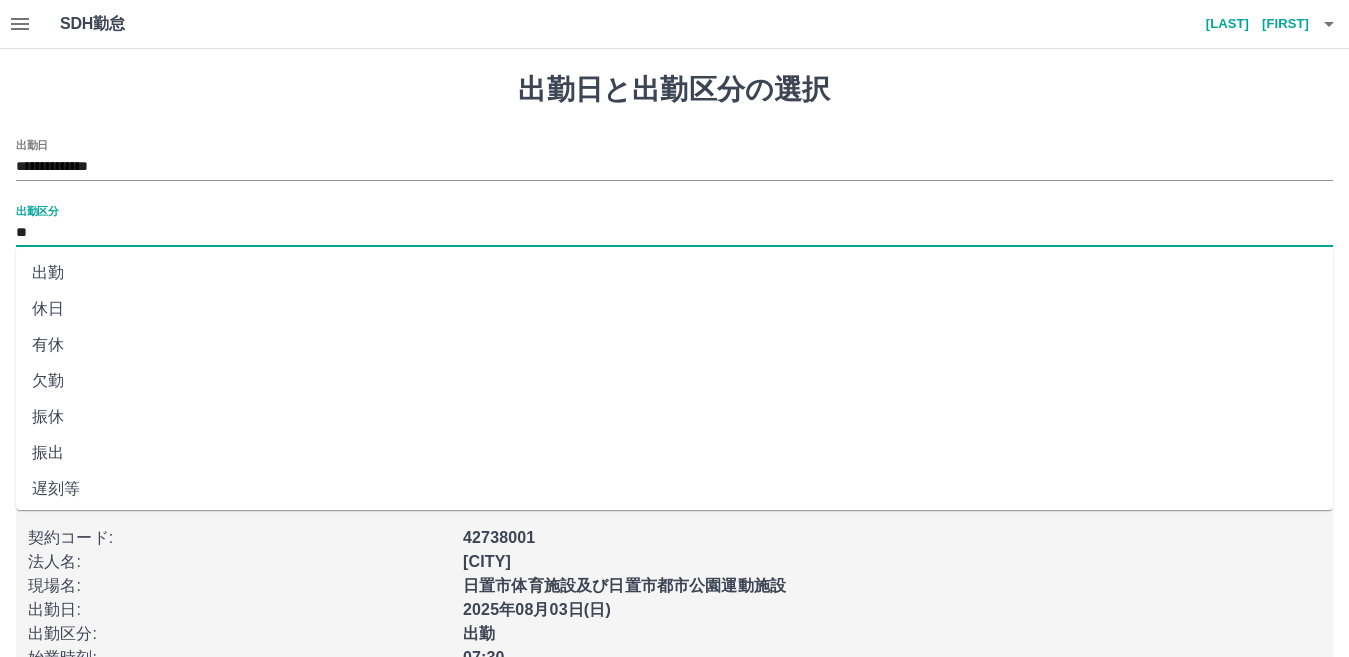 click on "出勤" at bounding box center (674, 273) 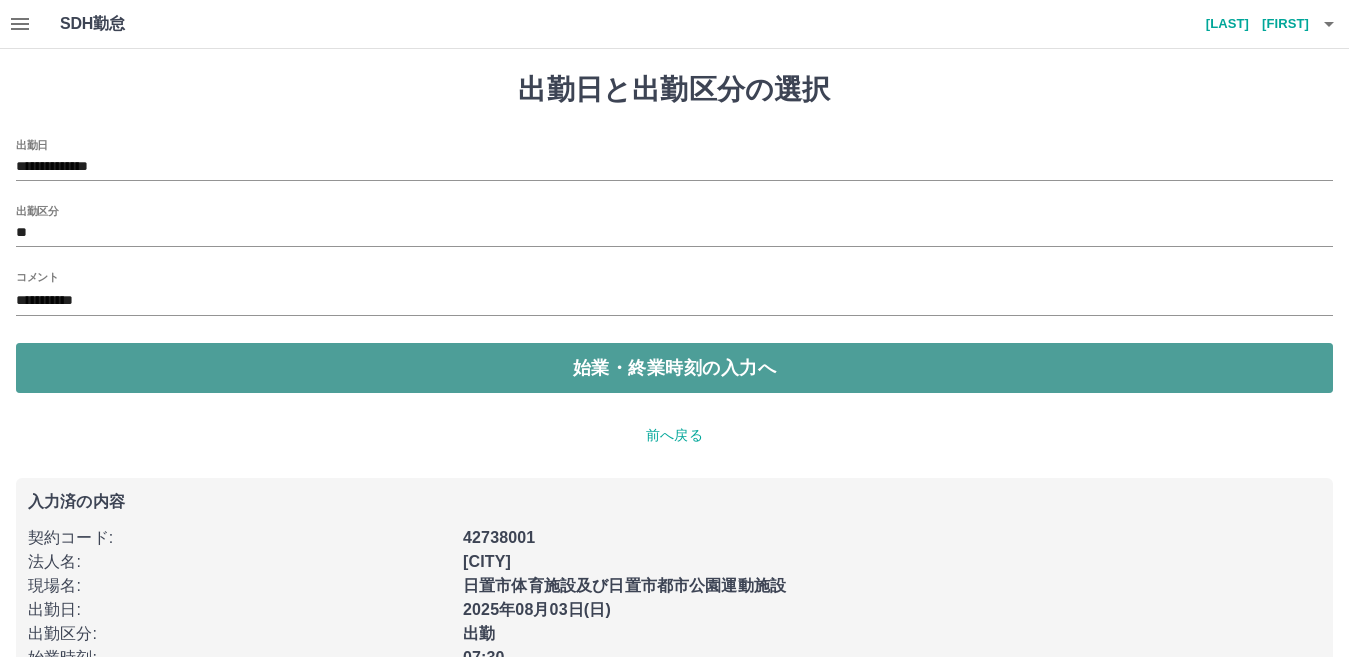 click on "始業・終業時刻の入力へ" at bounding box center [674, 368] 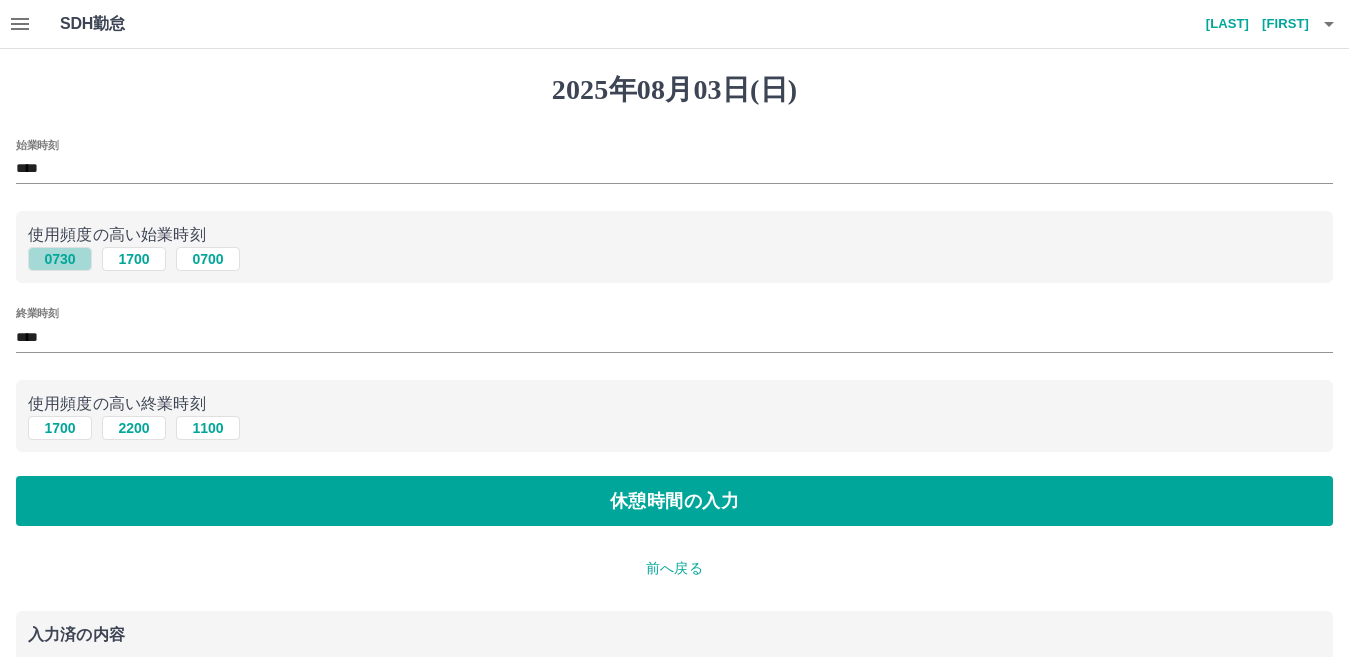 click on "0730" at bounding box center [60, 259] 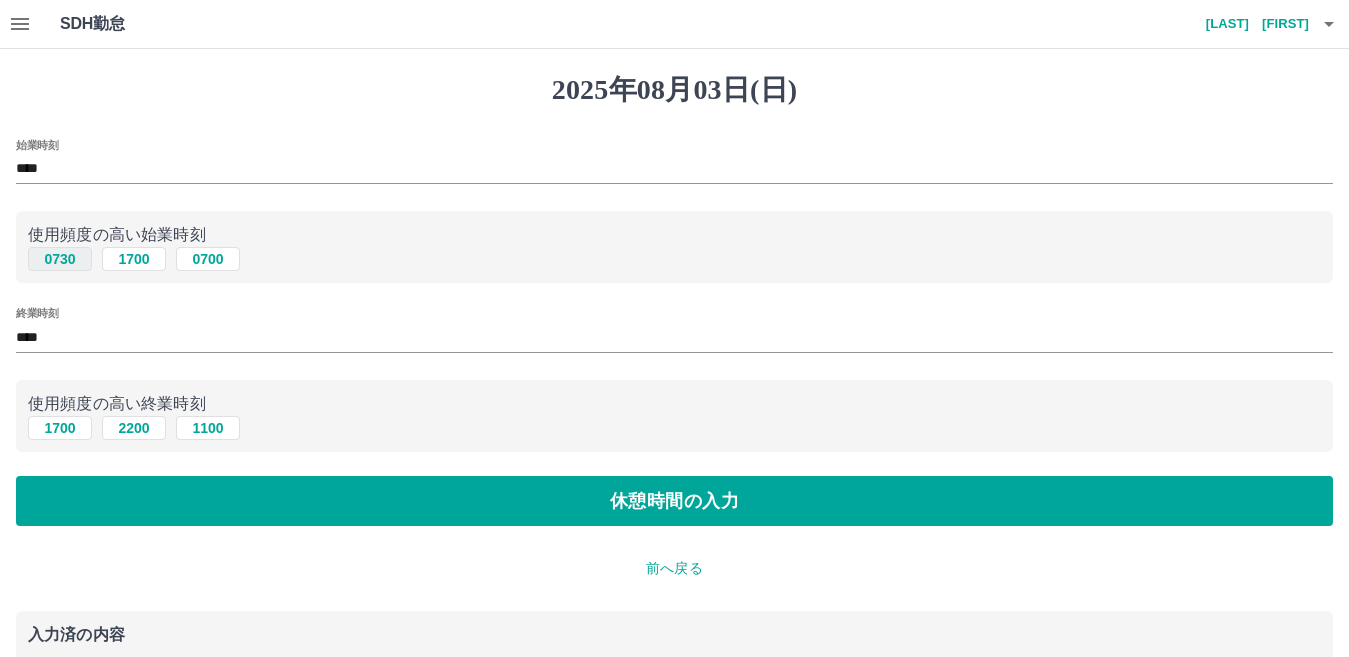 click on "0730" at bounding box center (60, 259) 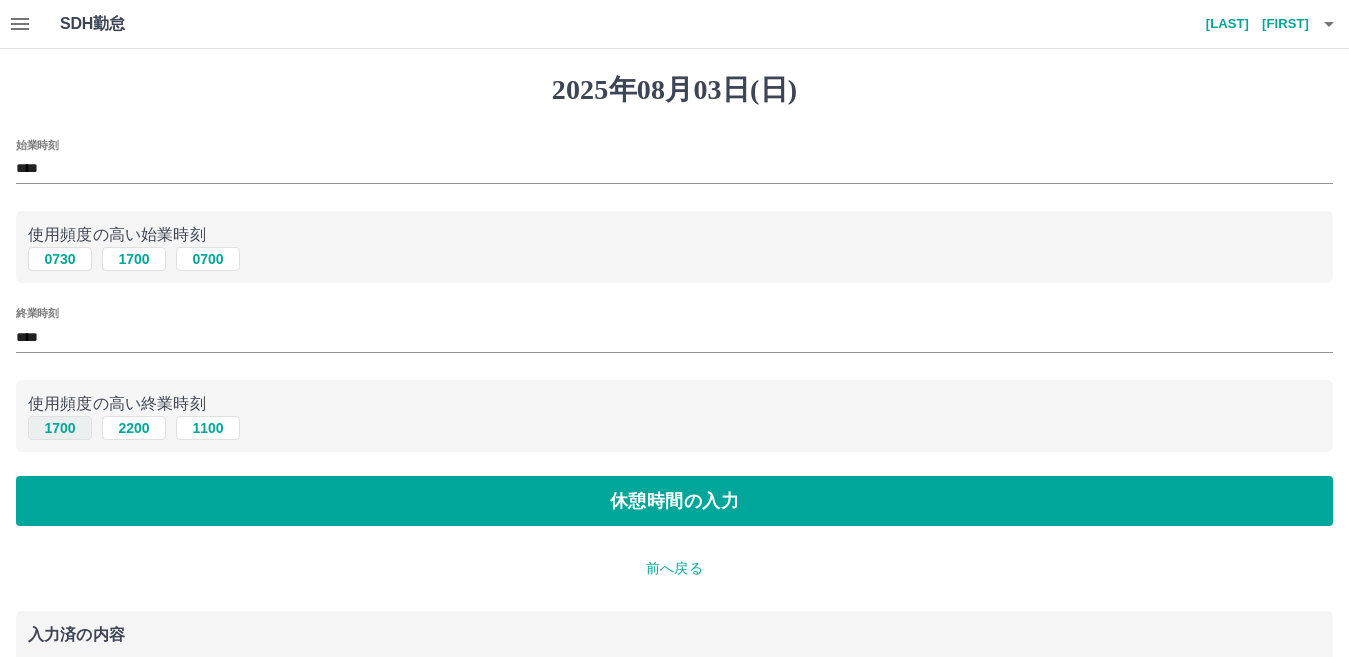 click on "1700" at bounding box center [60, 428] 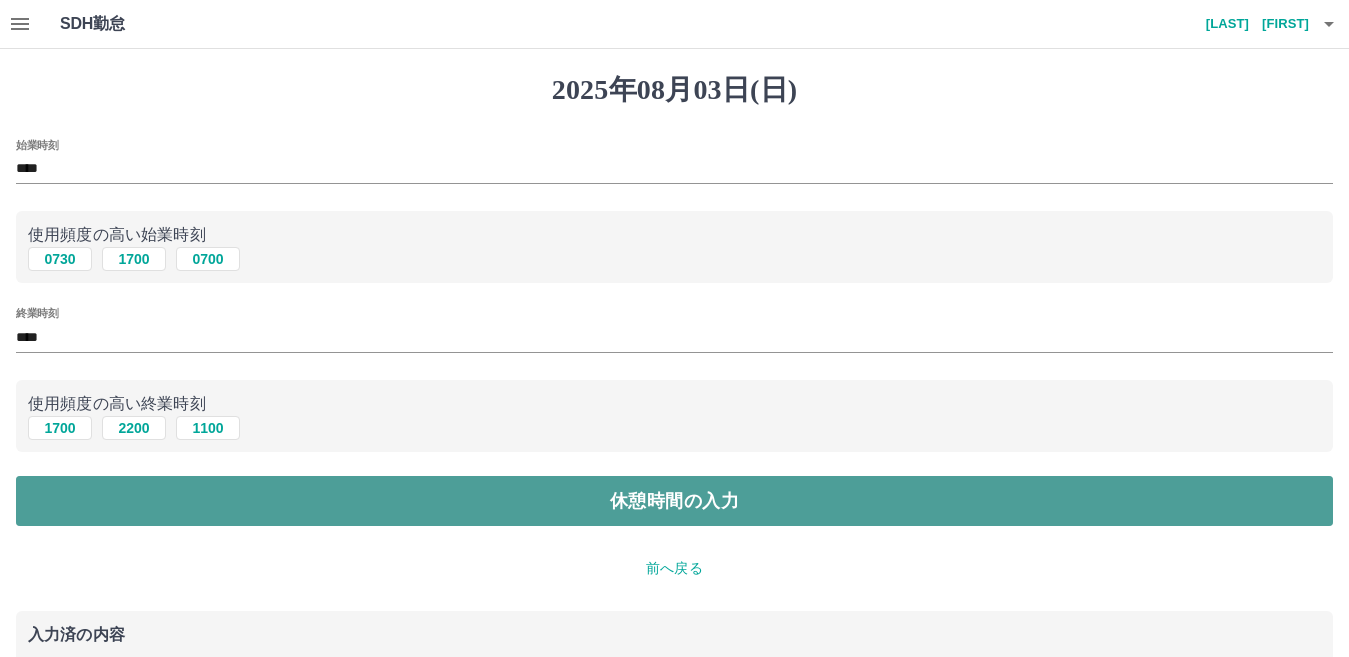 click on "休憩時間の入力" at bounding box center (674, 501) 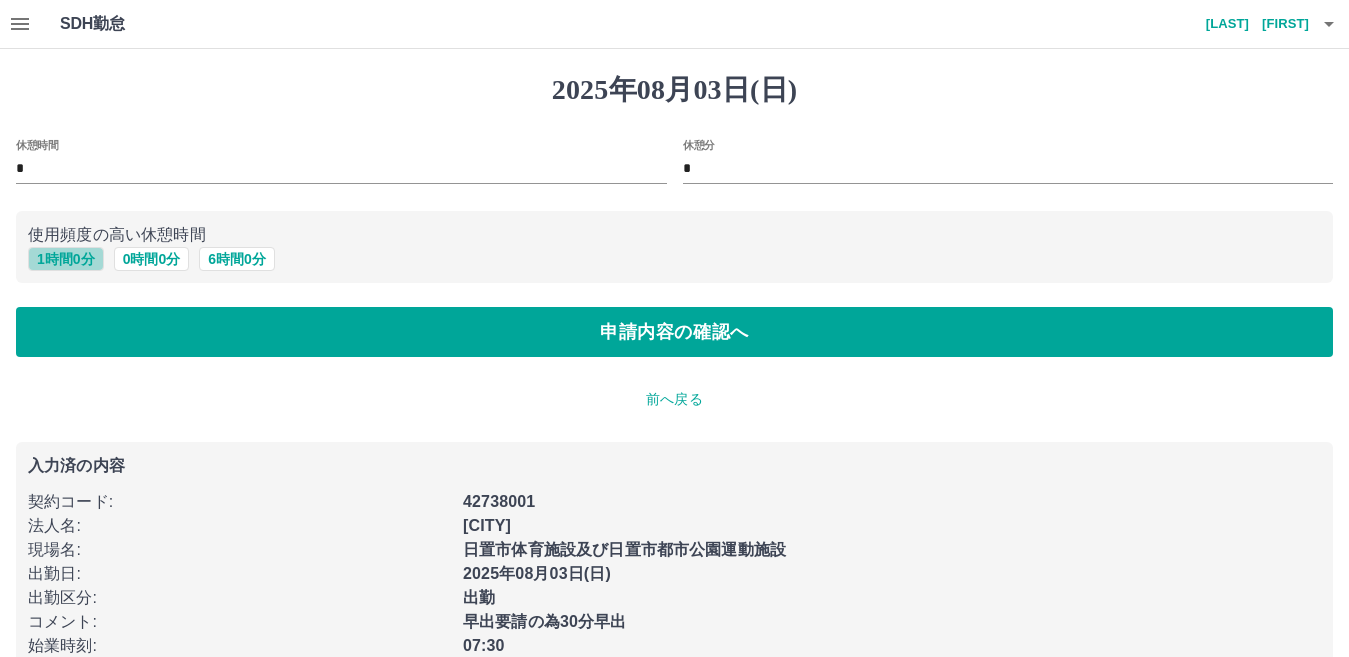 click on "1 時間 0 分" at bounding box center [66, 259] 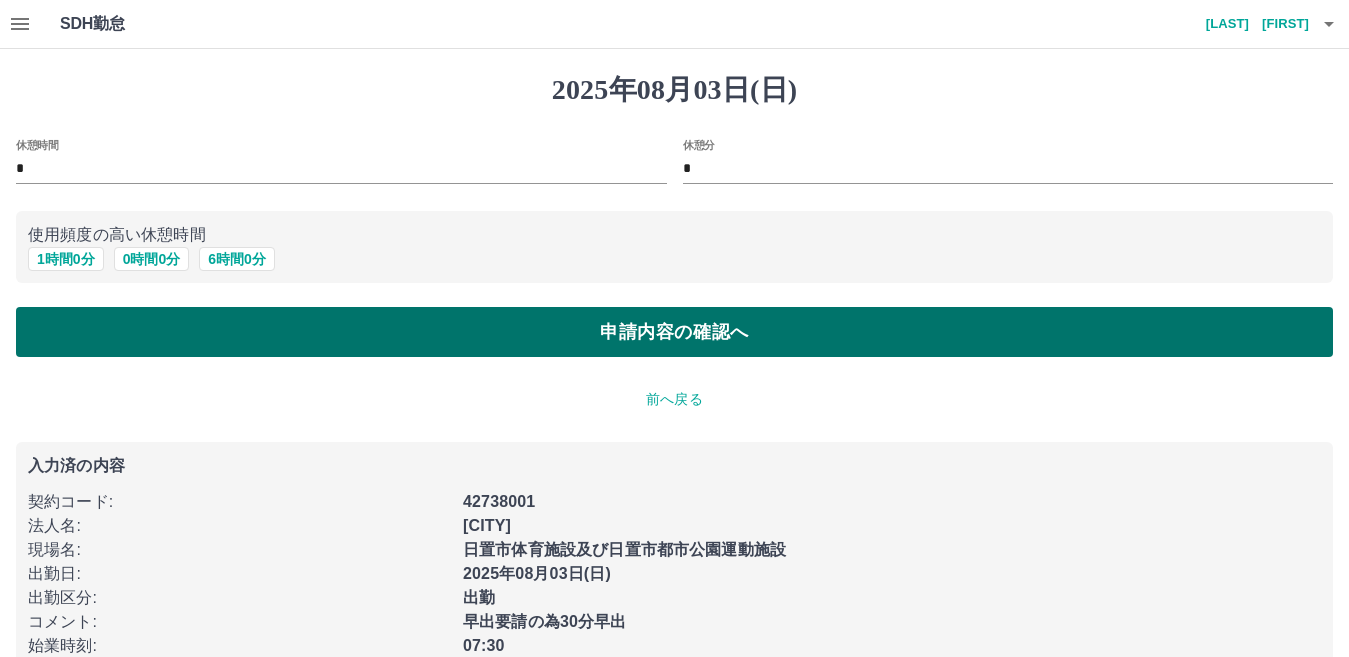 click on "申請内容の確認へ" at bounding box center [674, 332] 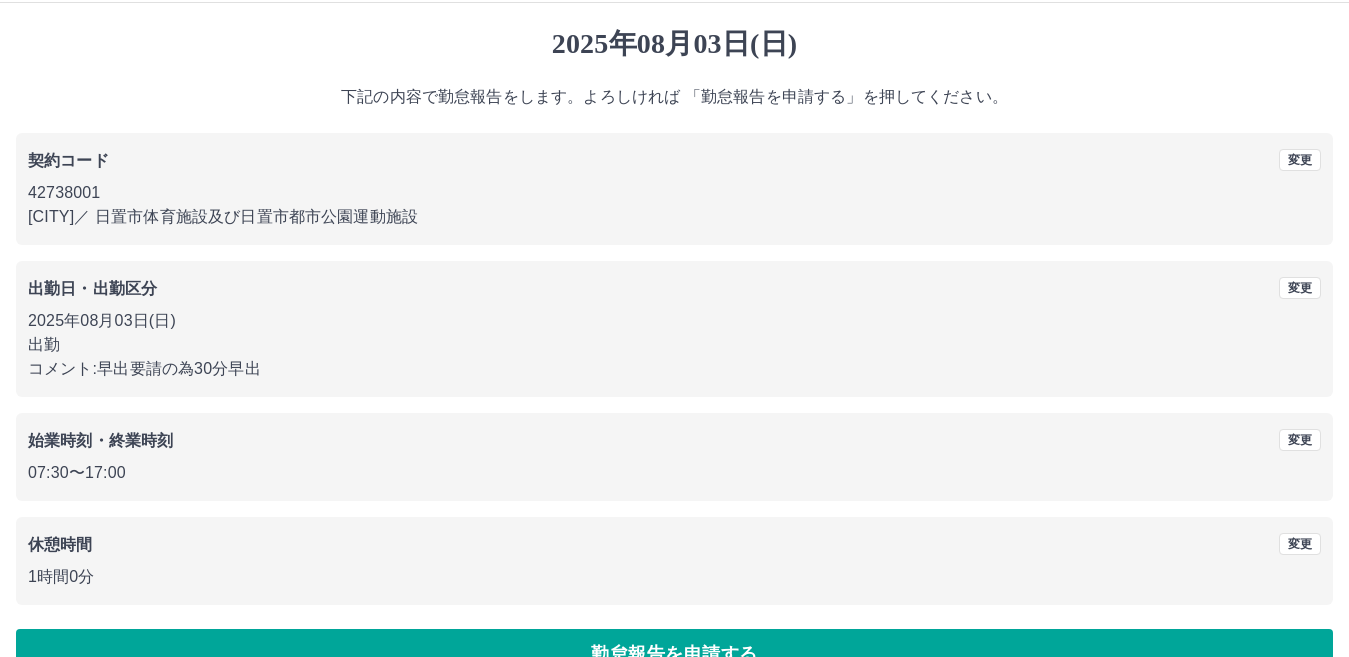 scroll, scrollTop: 92, scrollLeft: 0, axis: vertical 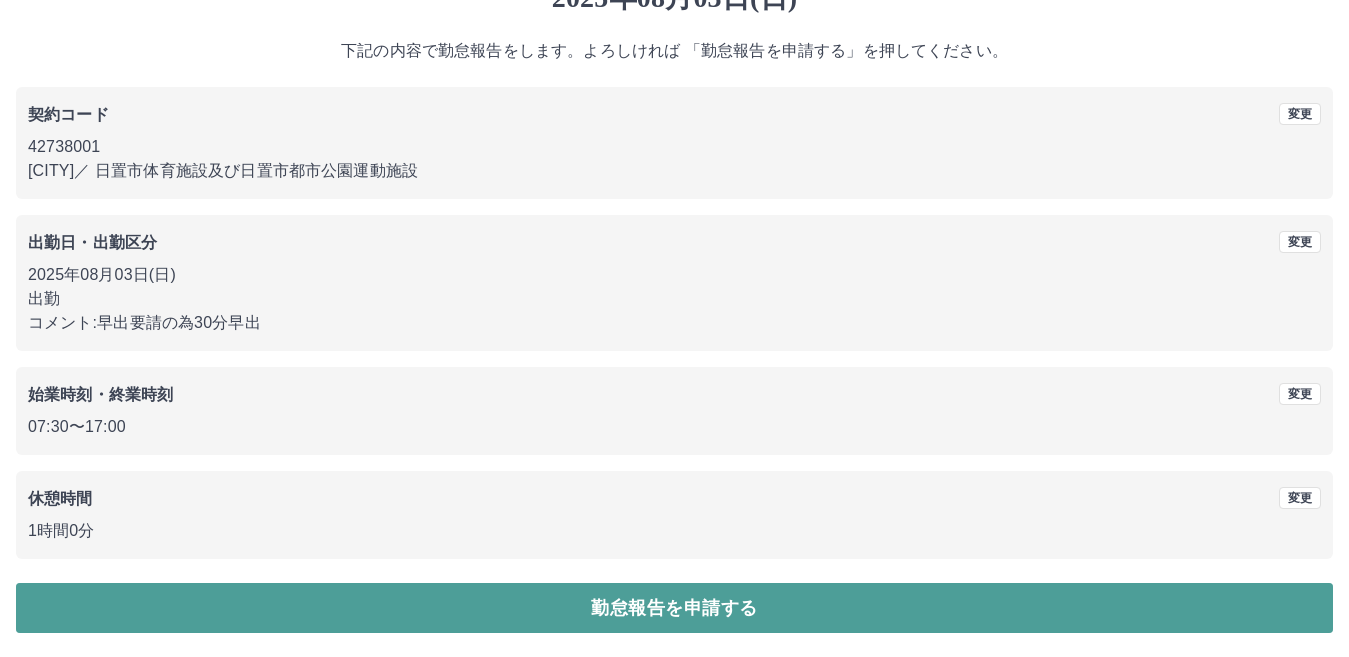 click on "勤怠報告を申請する" at bounding box center [674, 608] 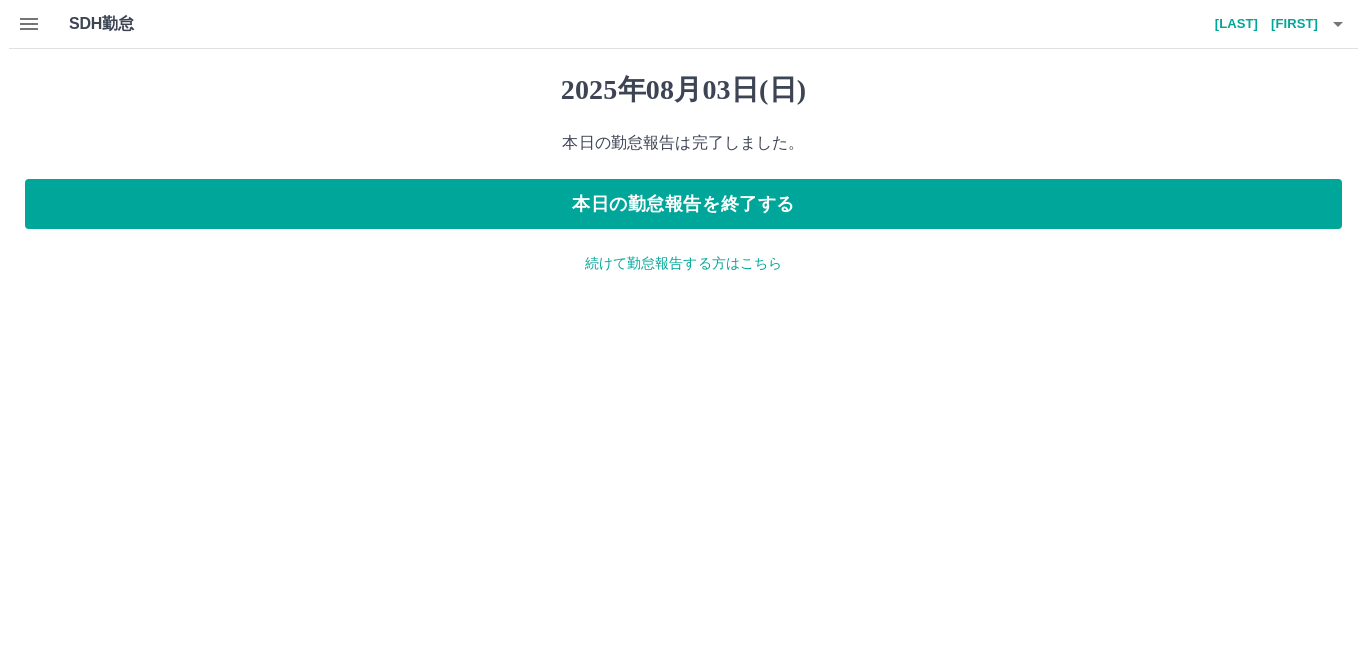 scroll, scrollTop: 0, scrollLeft: 0, axis: both 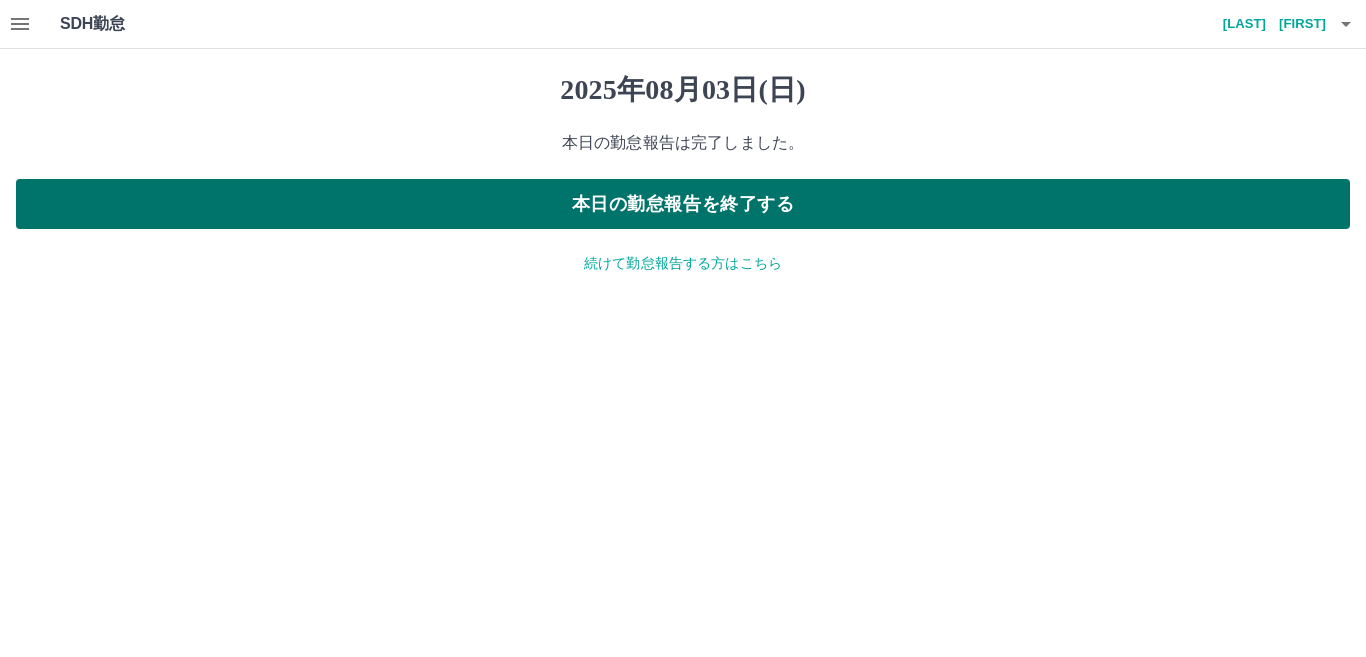 click on "本日の勤怠報告を終了する" at bounding box center (683, 204) 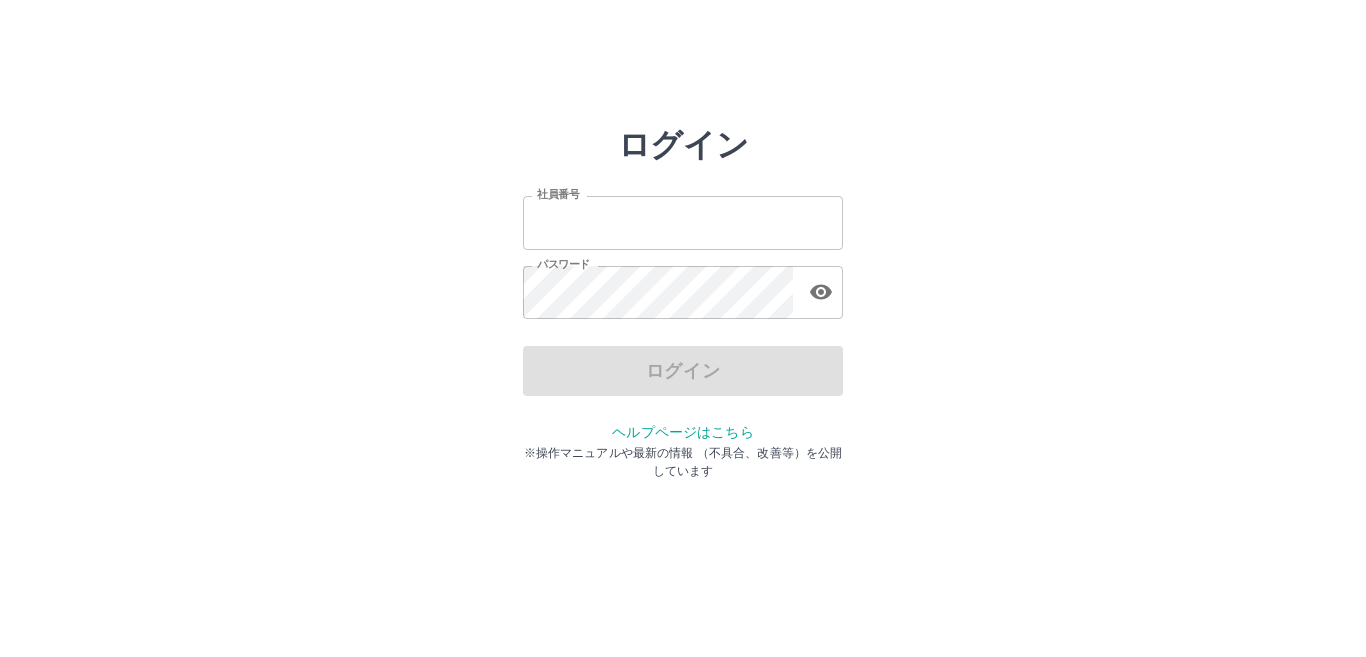scroll, scrollTop: 0, scrollLeft: 0, axis: both 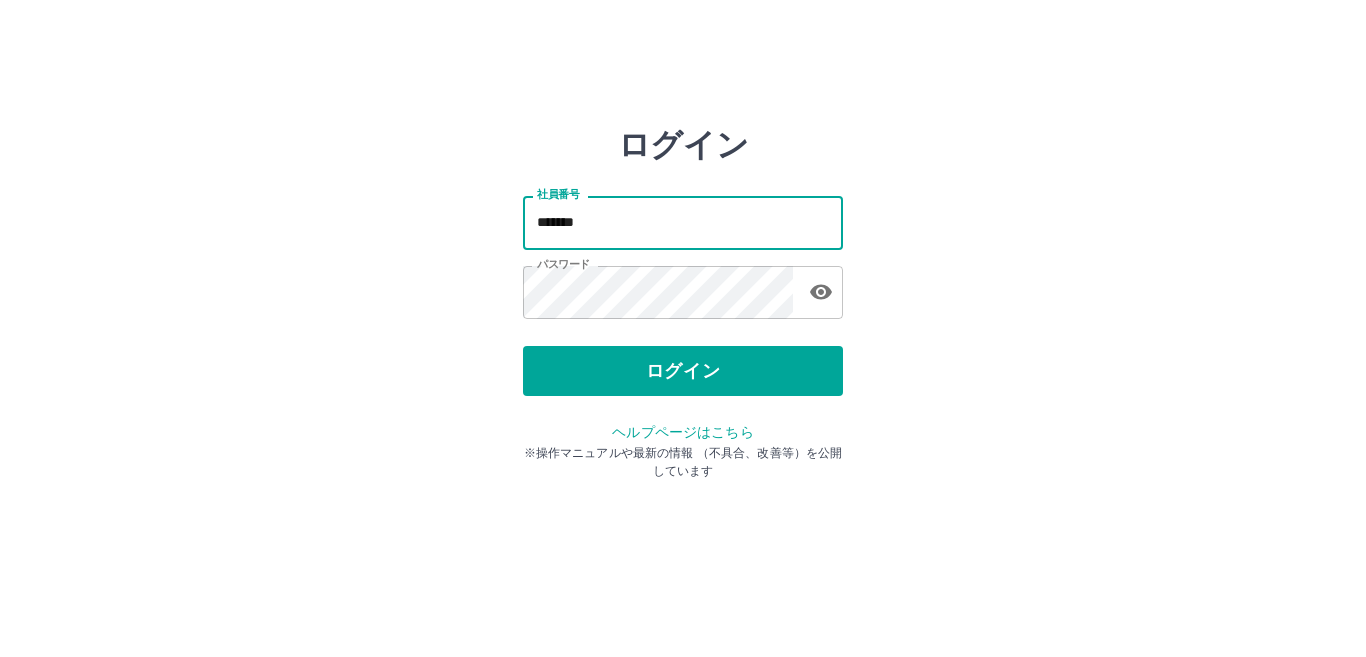 click on "*******" at bounding box center [683, 222] 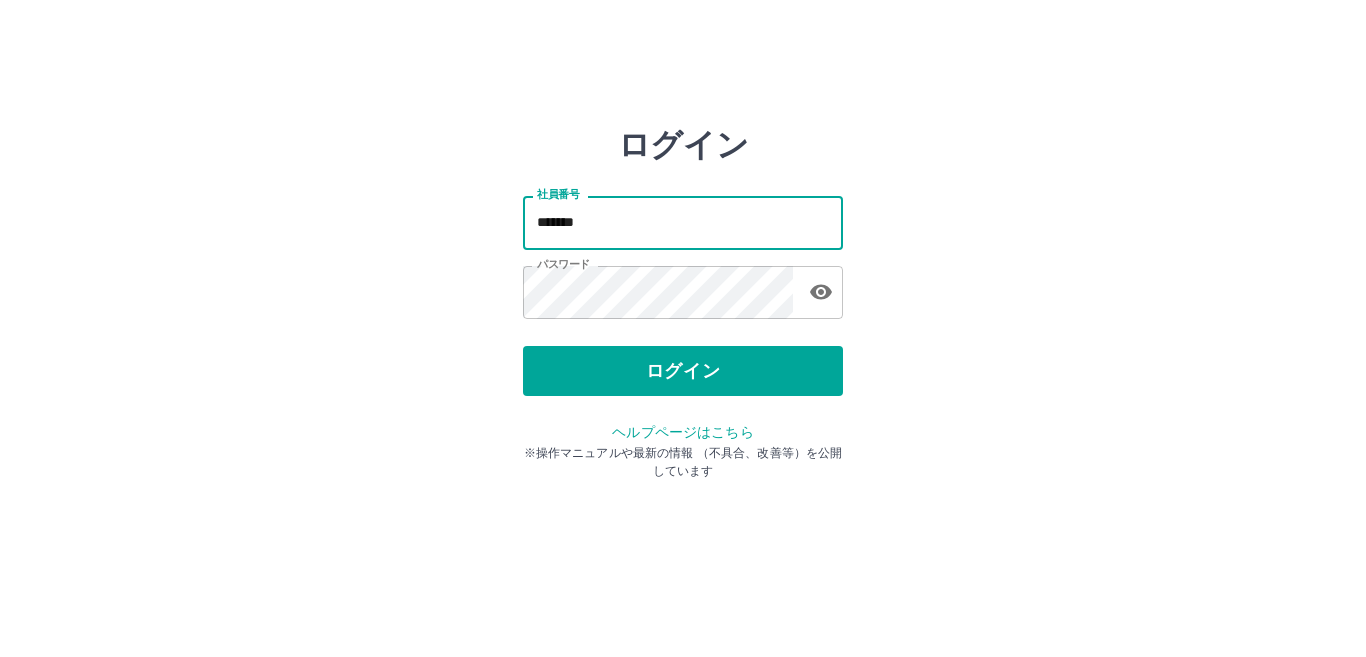 type on "*******" 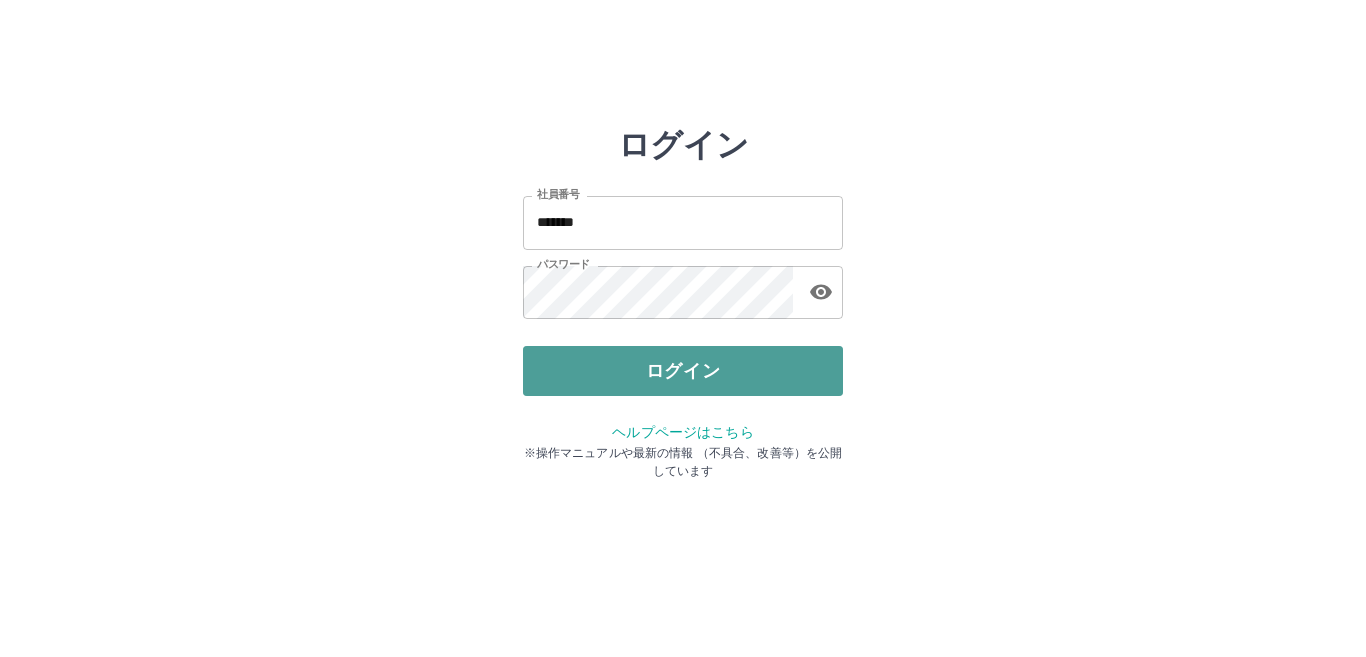 click on "ログイン" at bounding box center (683, 371) 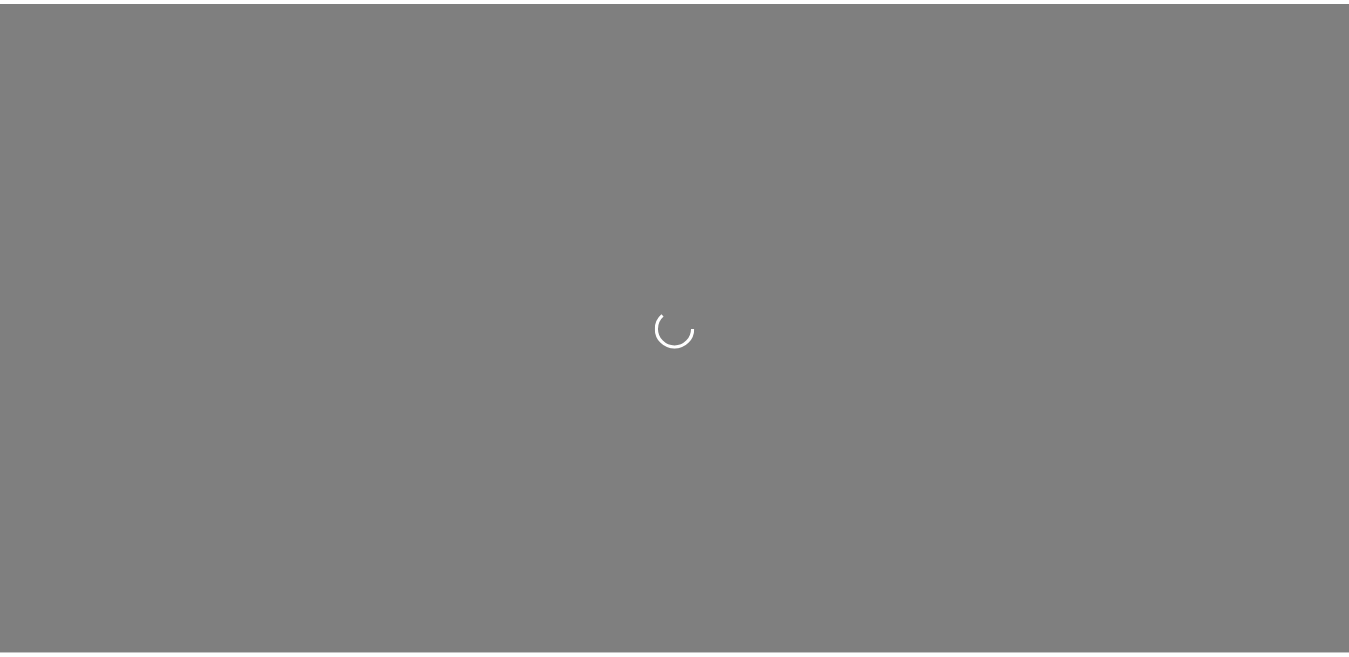scroll, scrollTop: 0, scrollLeft: 0, axis: both 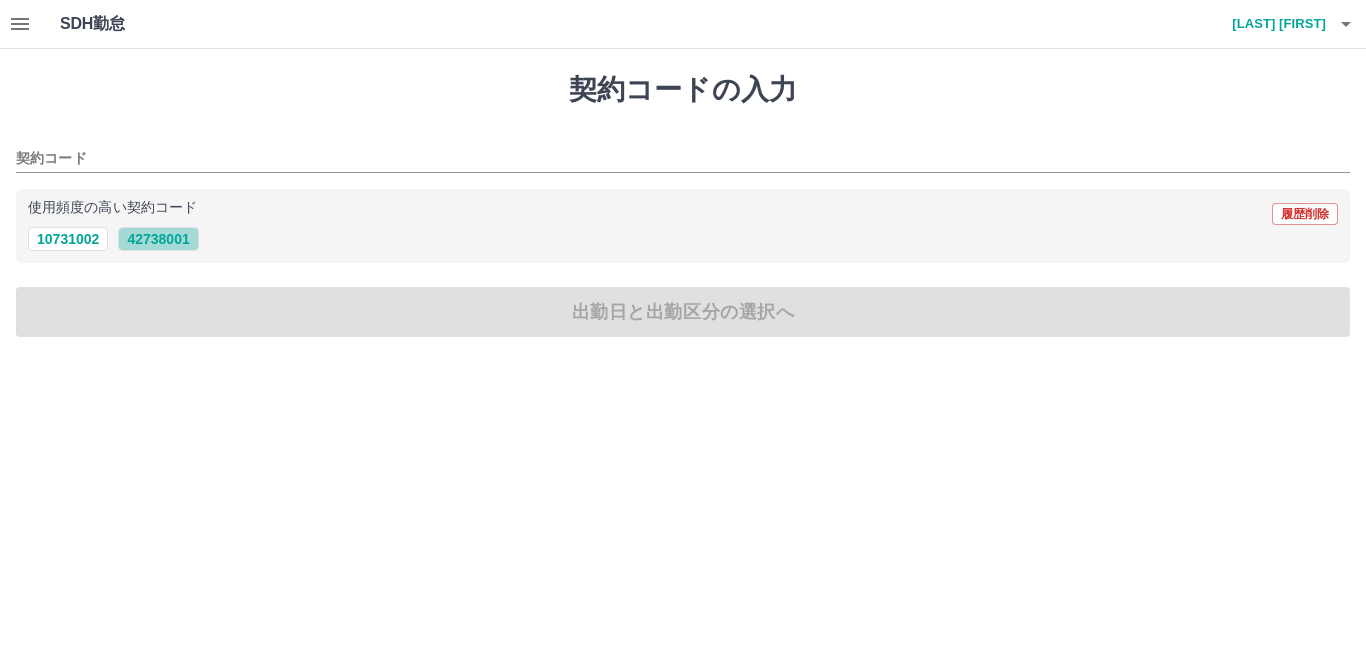 click on "42738001" at bounding box center (158, 239) 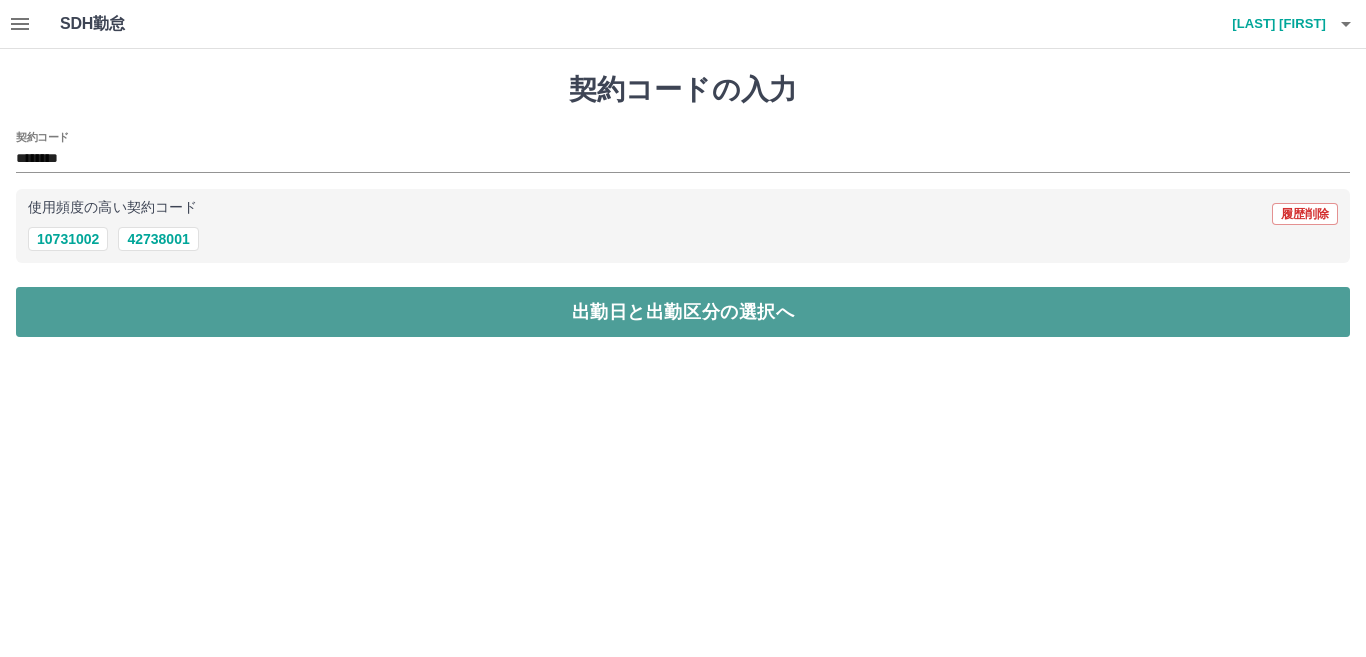click on "出勤日と出勤区分の選択へ" at bounding box center (683, 312) 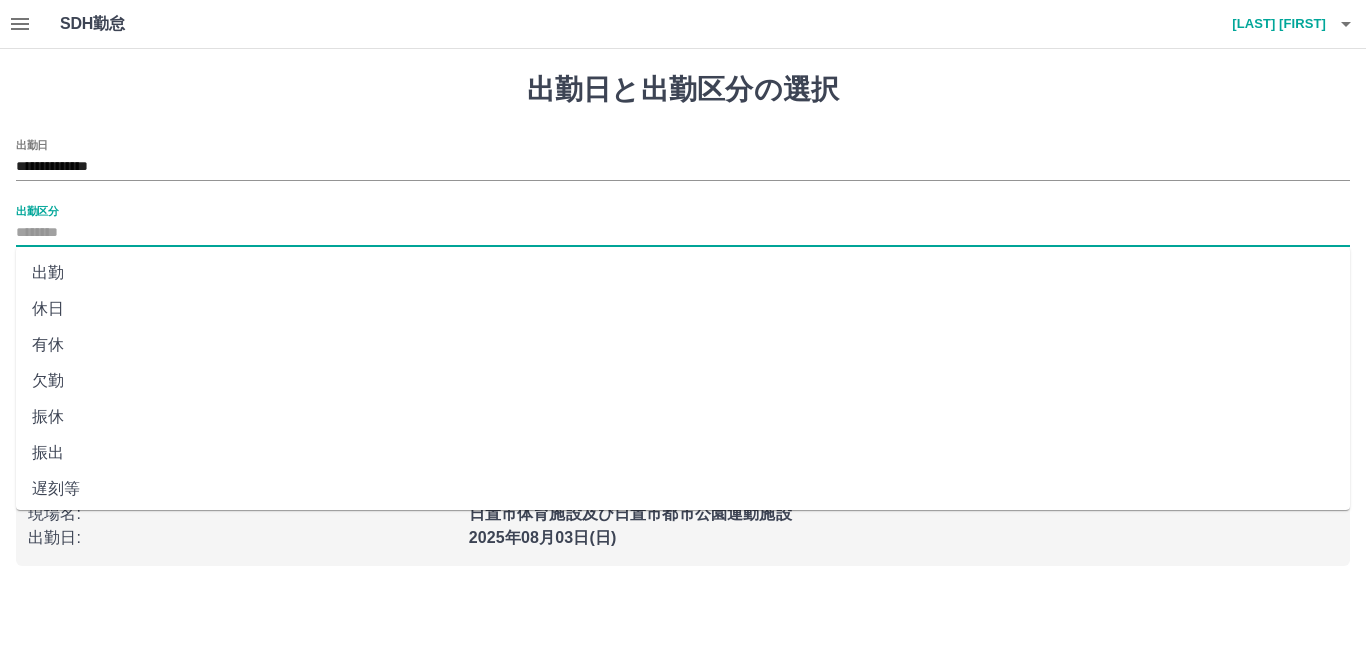 click on "出勤区分" at bounding box center (683, 233) 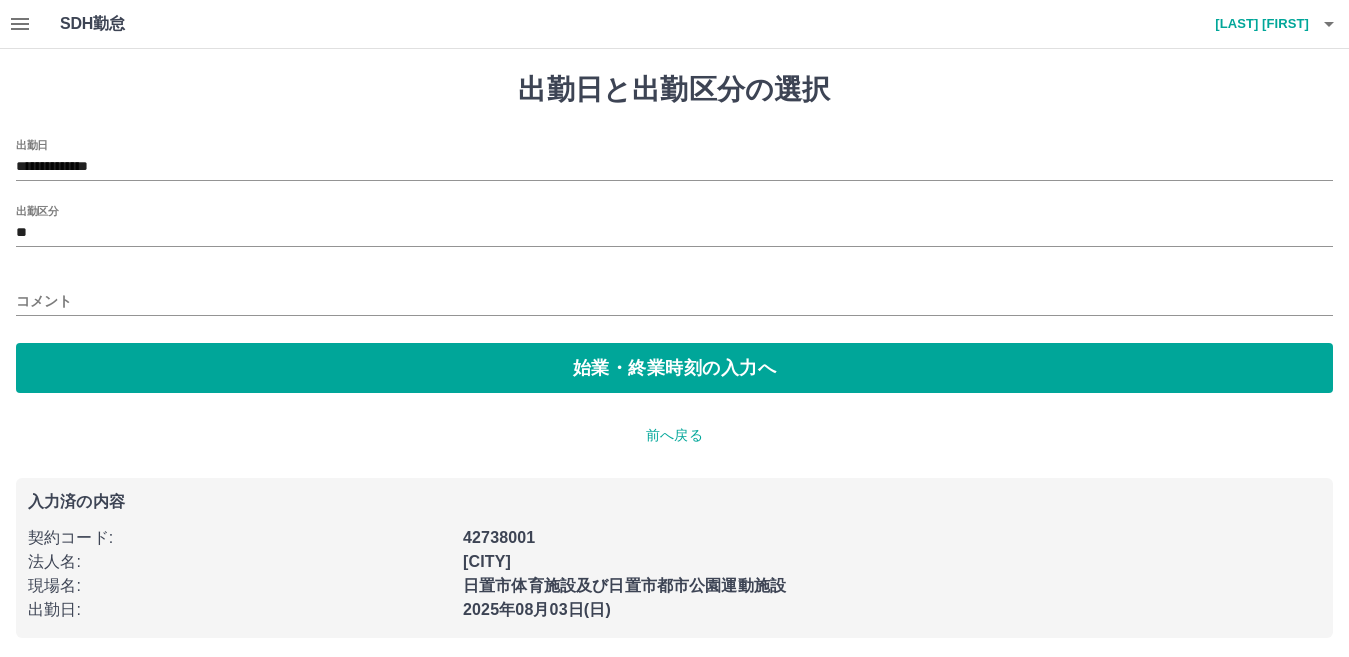 click on "コメント" at bounding box center [674, 295] 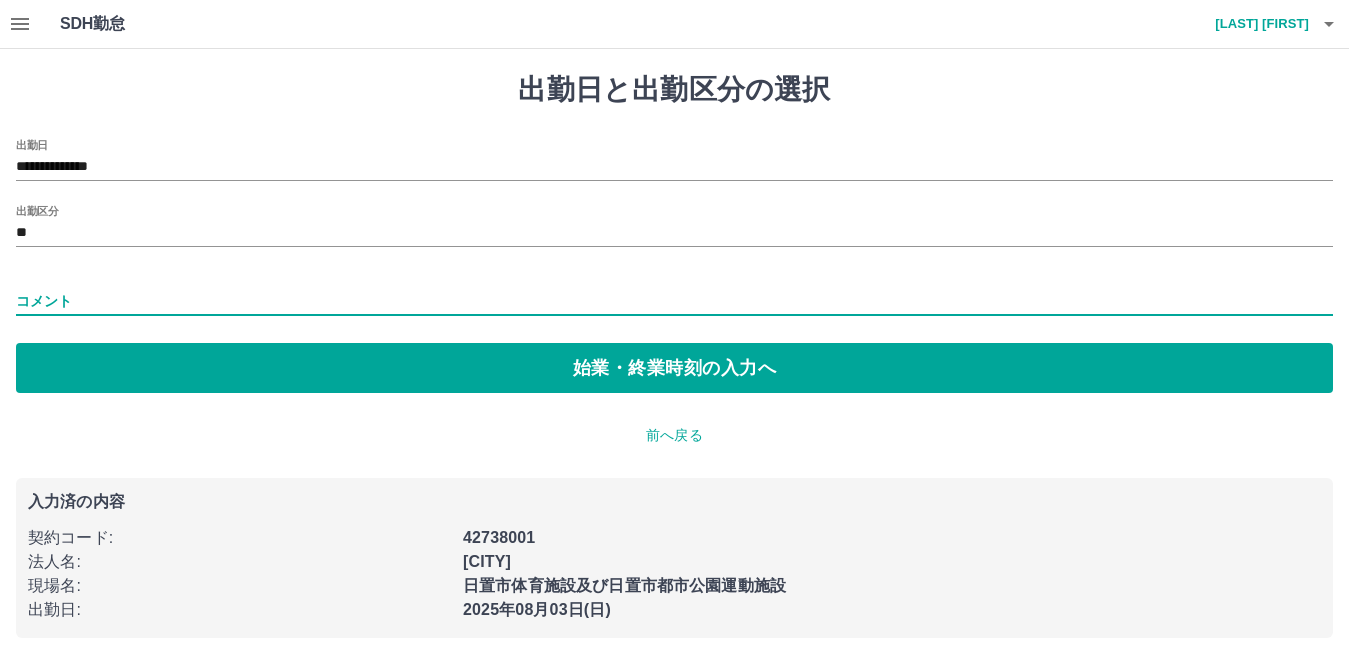 click on "コメント" at bounding box center (674, 301) 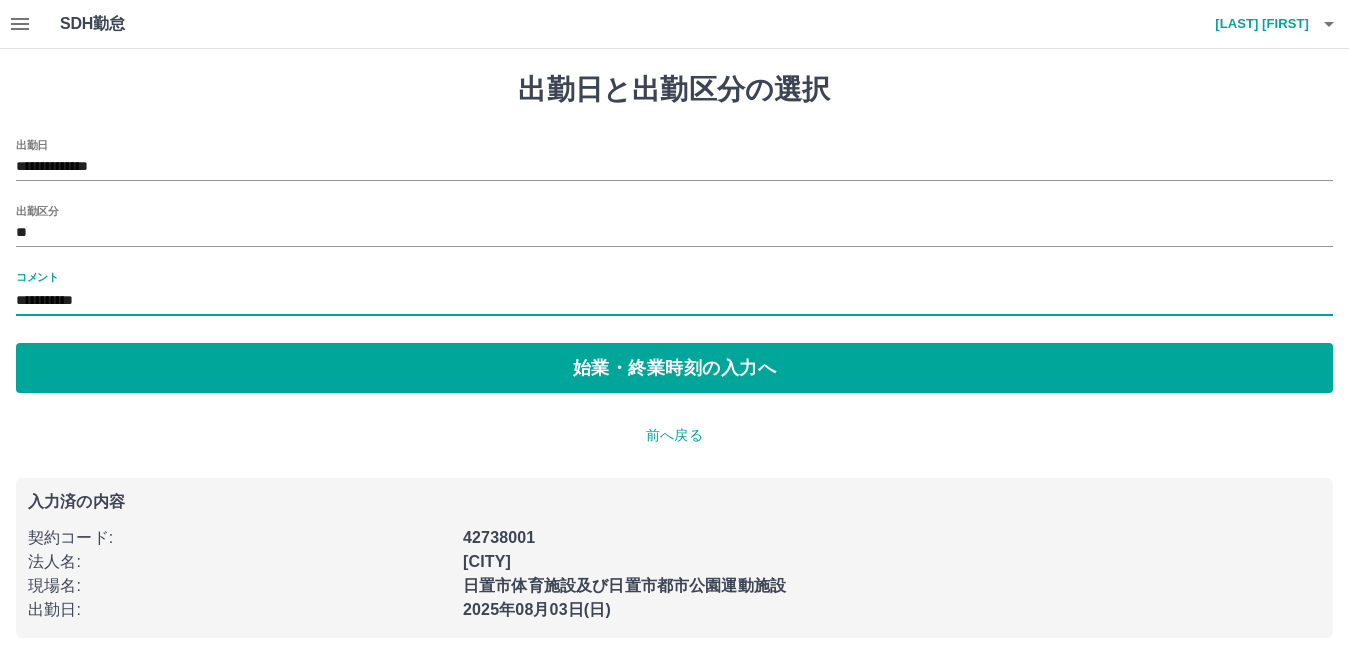 drag, startPoint x: 117, startPoint y: 297, endPoint x: 94, endPoint y: 299, distance: 23.086792 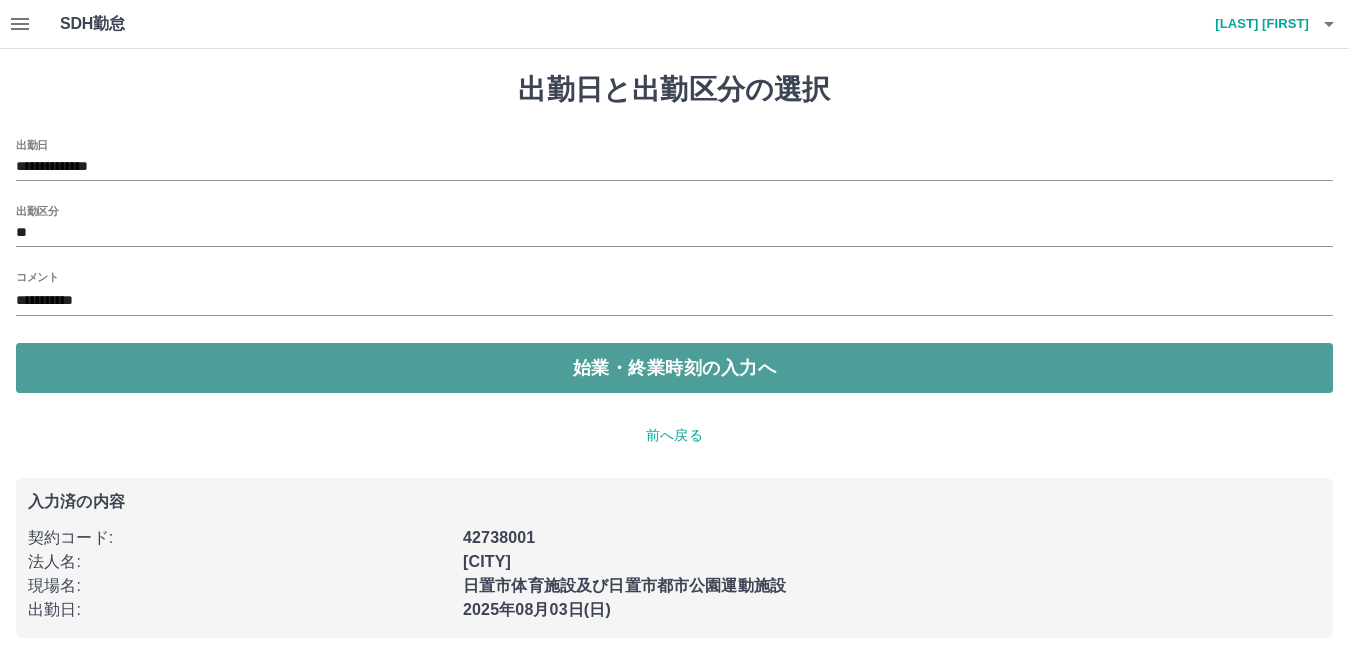 click on "始業・終業時刻の入力へ" at bounding box center [674, 368] 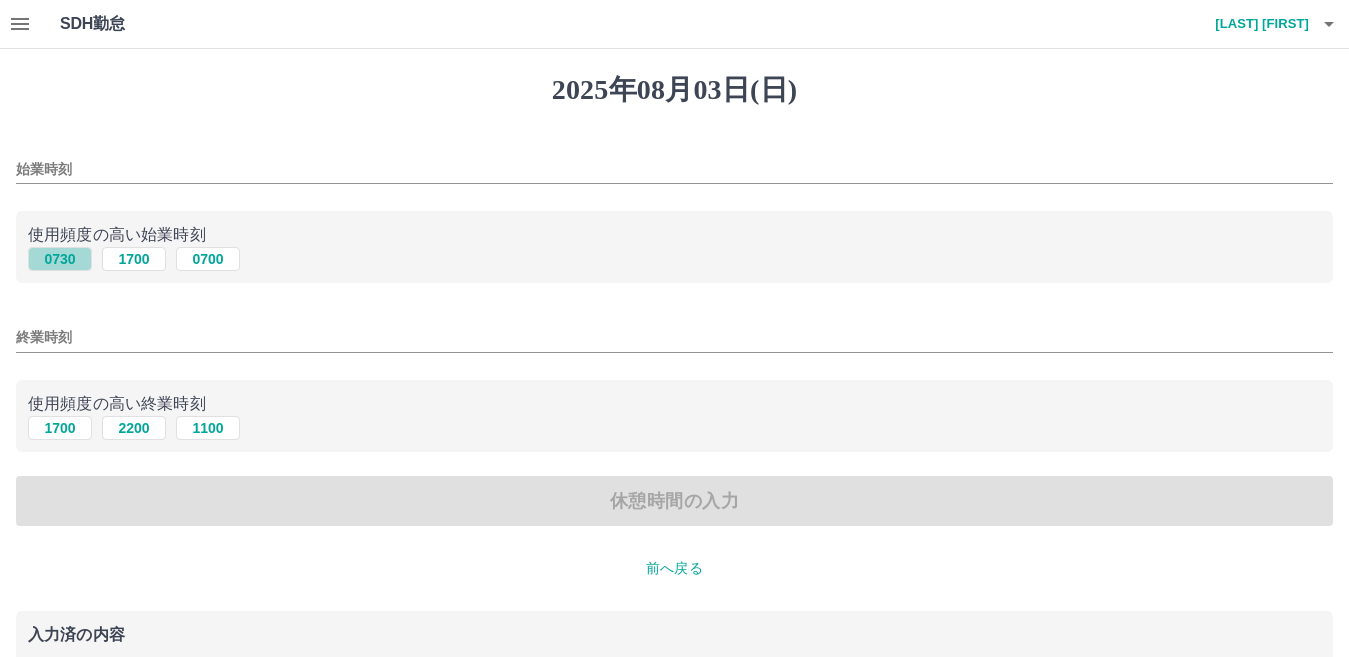 click on "0730" at bounding box center (60, 259) 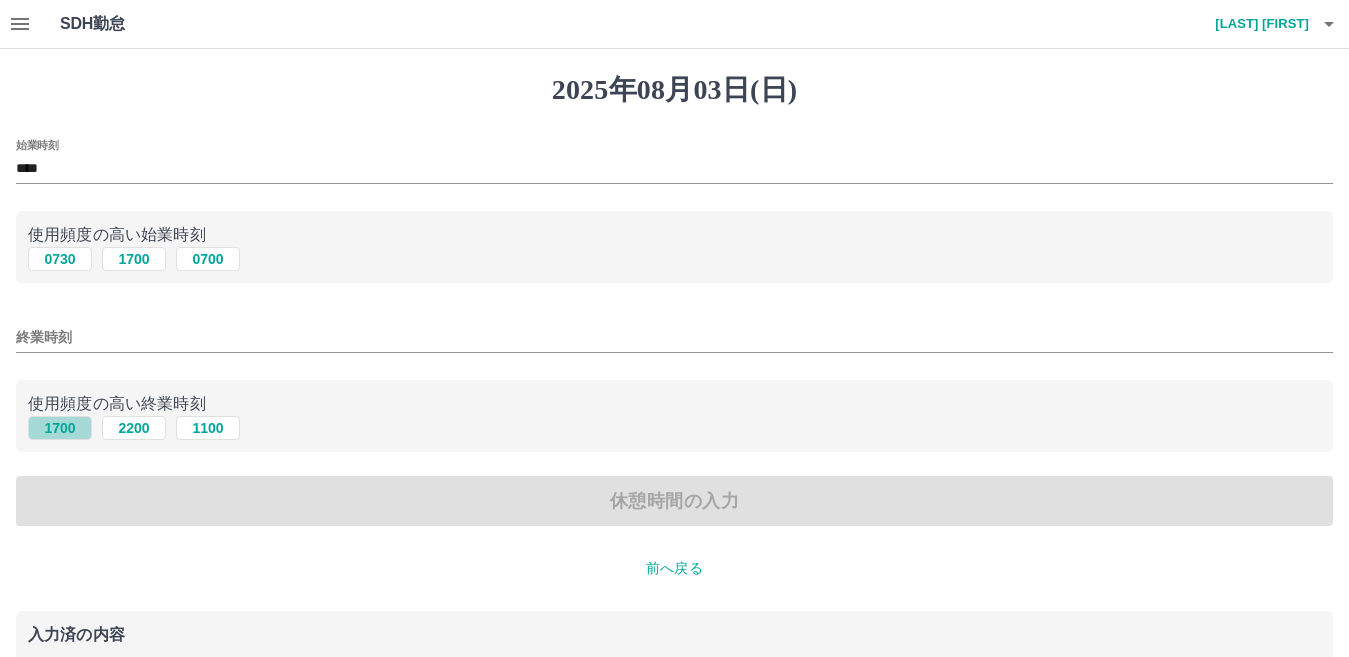 click on "1700" at bounding box center (60, 428) 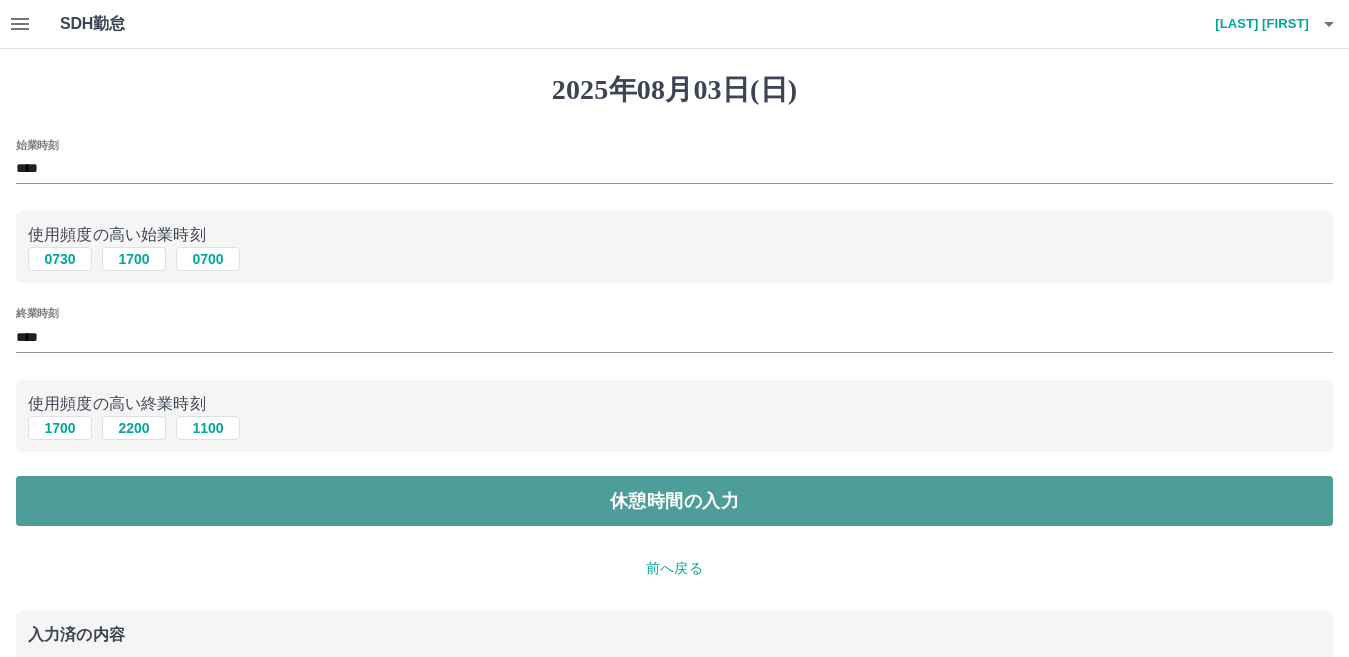 click on "休憩時間の入力" at bounding box center [674, 501] 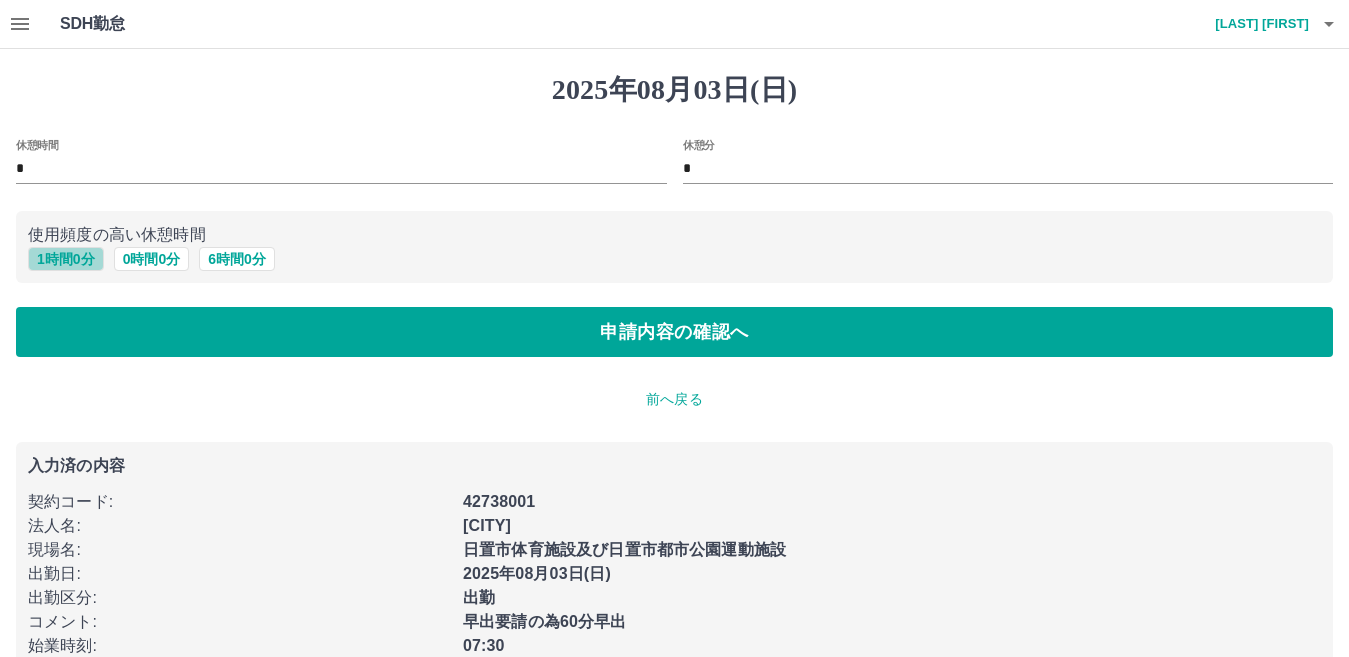 click on "1 時間 0 分" at bounding box center (66, 259) 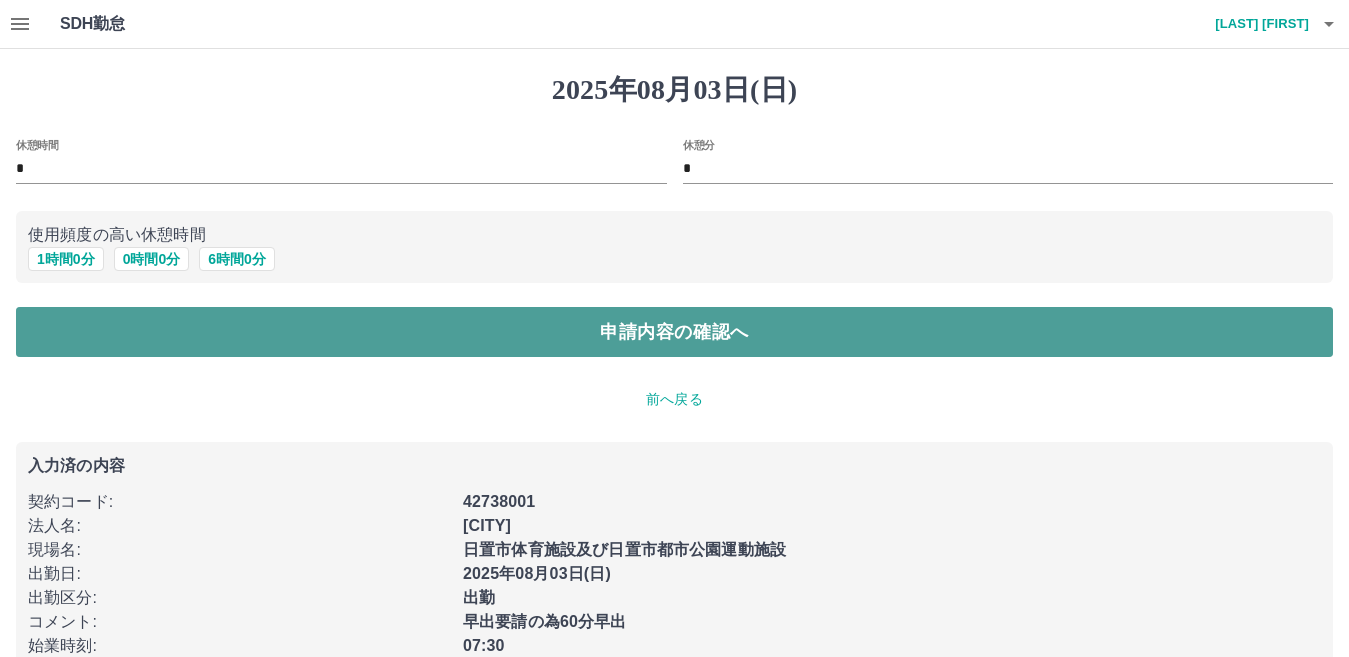 click on "申請内容の確認へ" at bounding box center [674, 332] 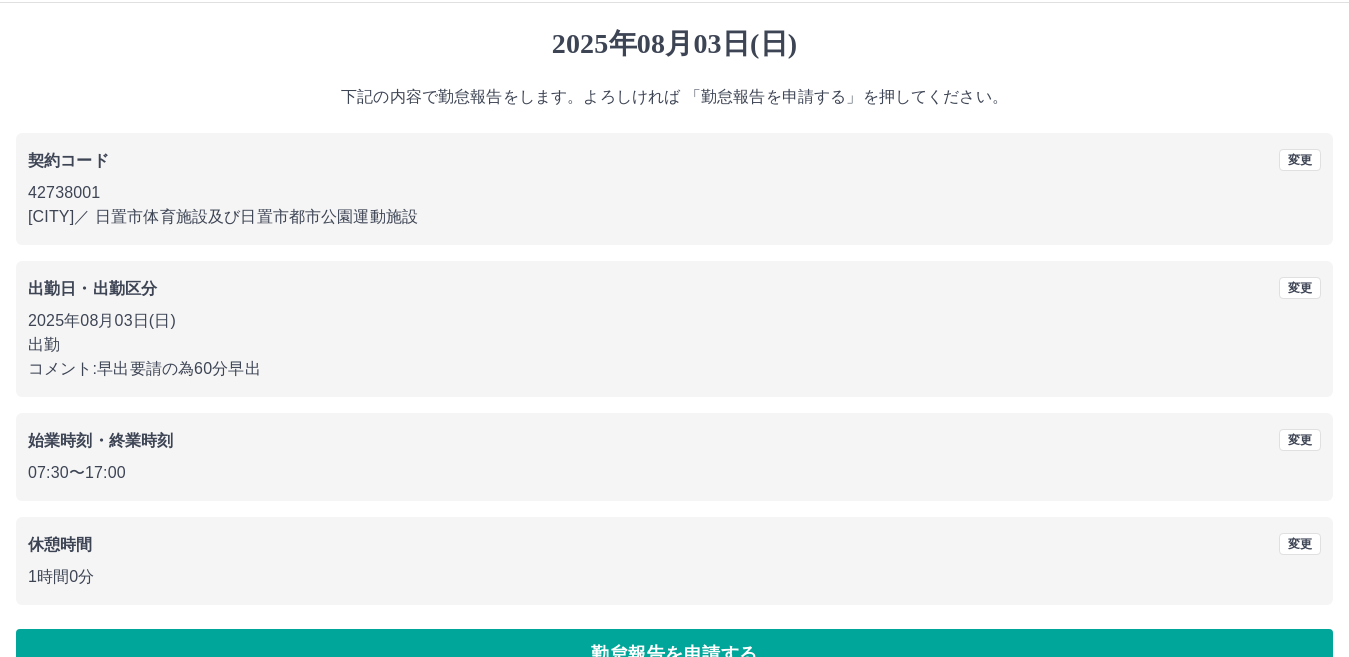 scroll, scrollTop: 92, scrollLeft: 0, axis: vertical 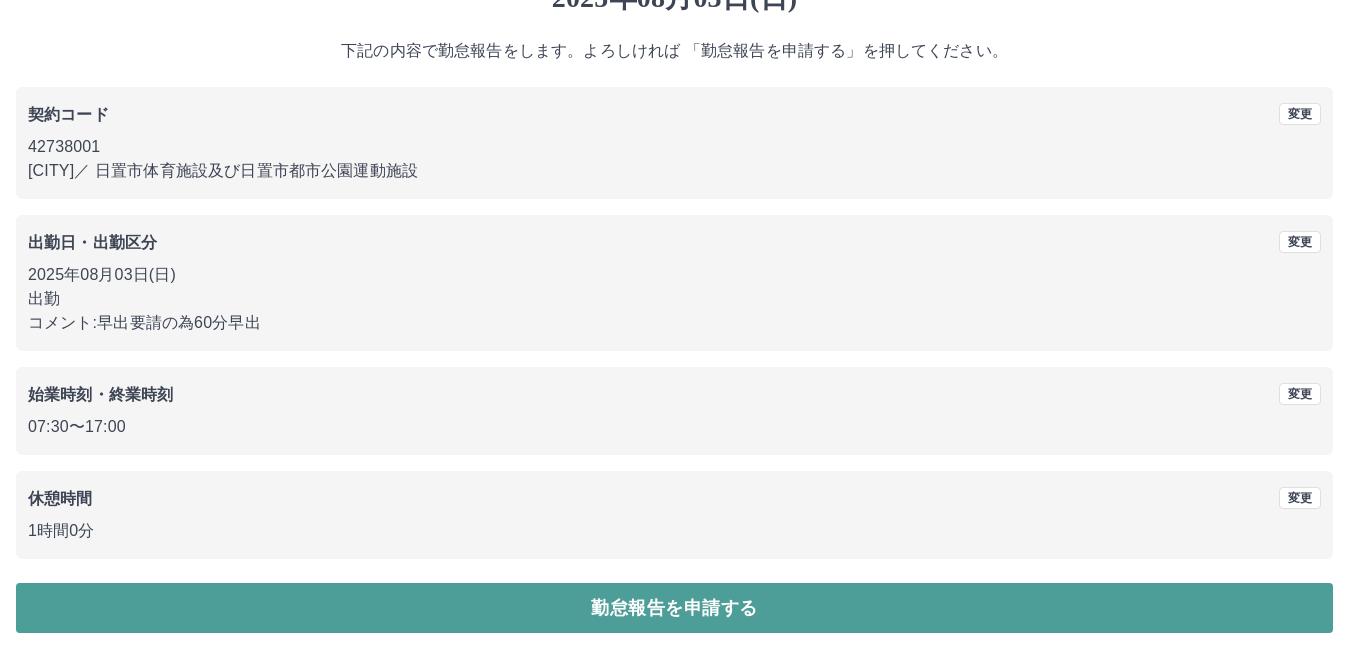 click on "勤怠報告を申請する" at bounding box center (674, 608) 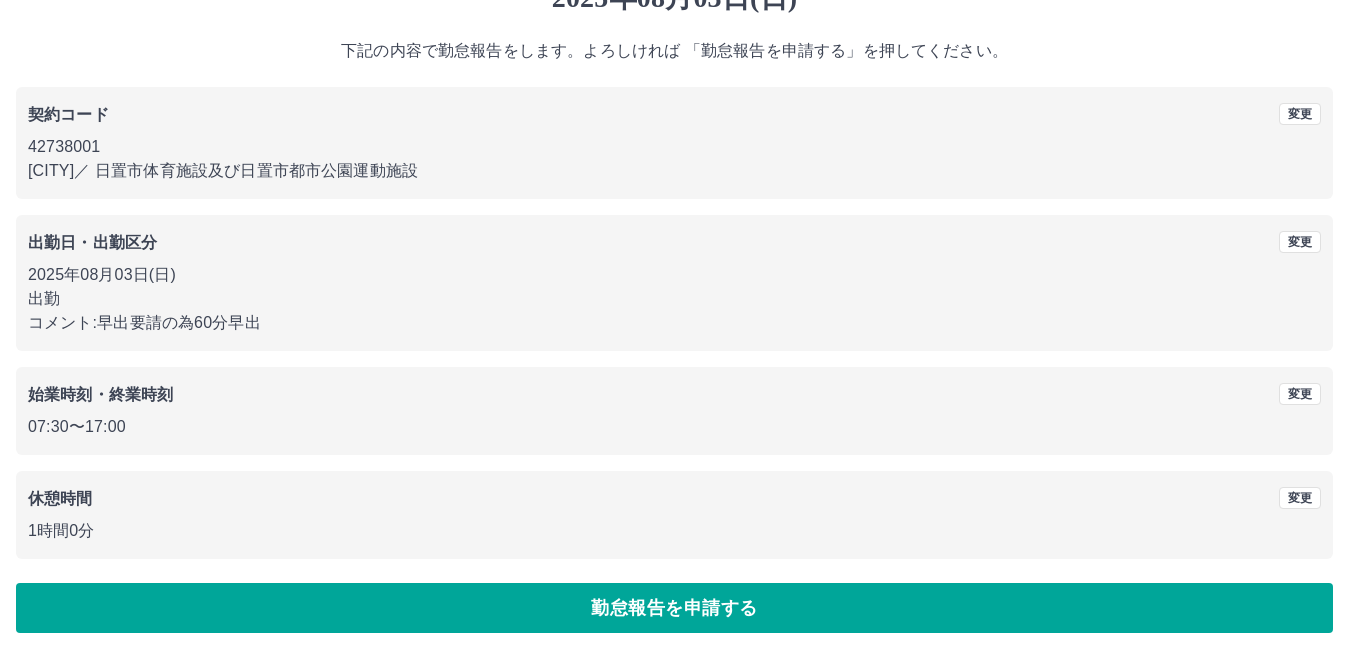 scroll, scrollTop: 0, scrollLeft: 0, axis: both 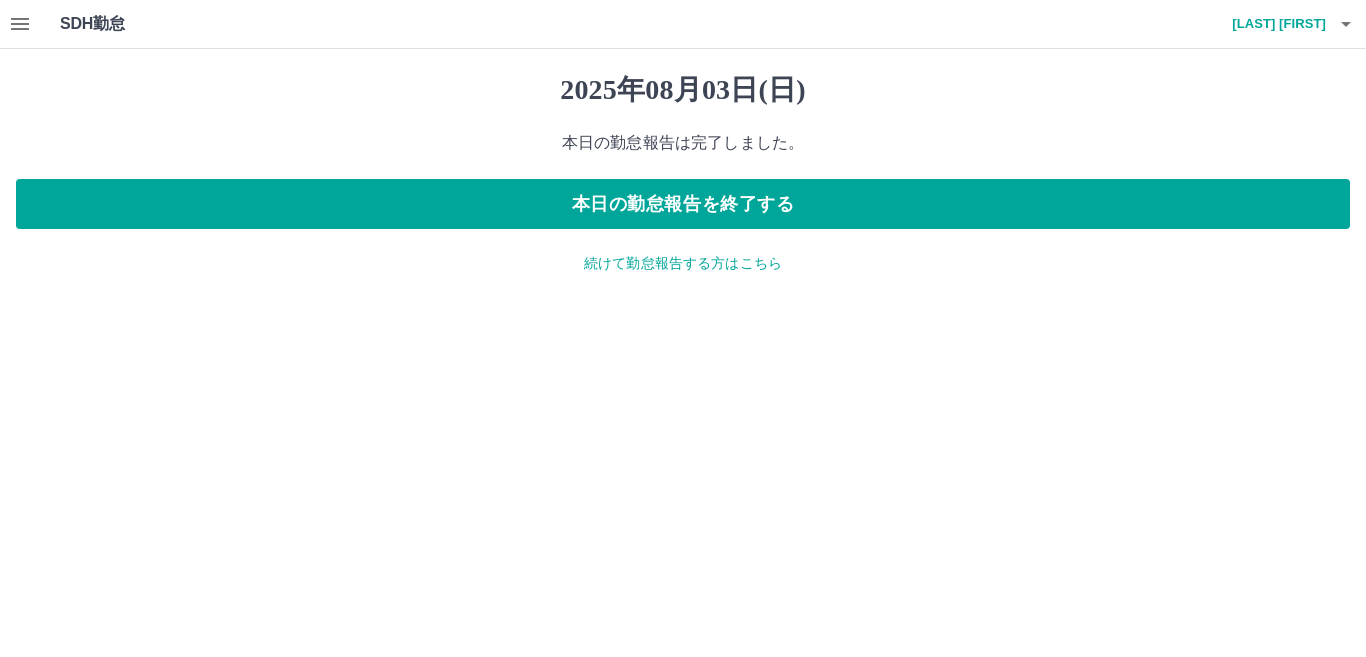 click on "続けて勤怠報告する方はこちら" at bounding box center [683, 263] 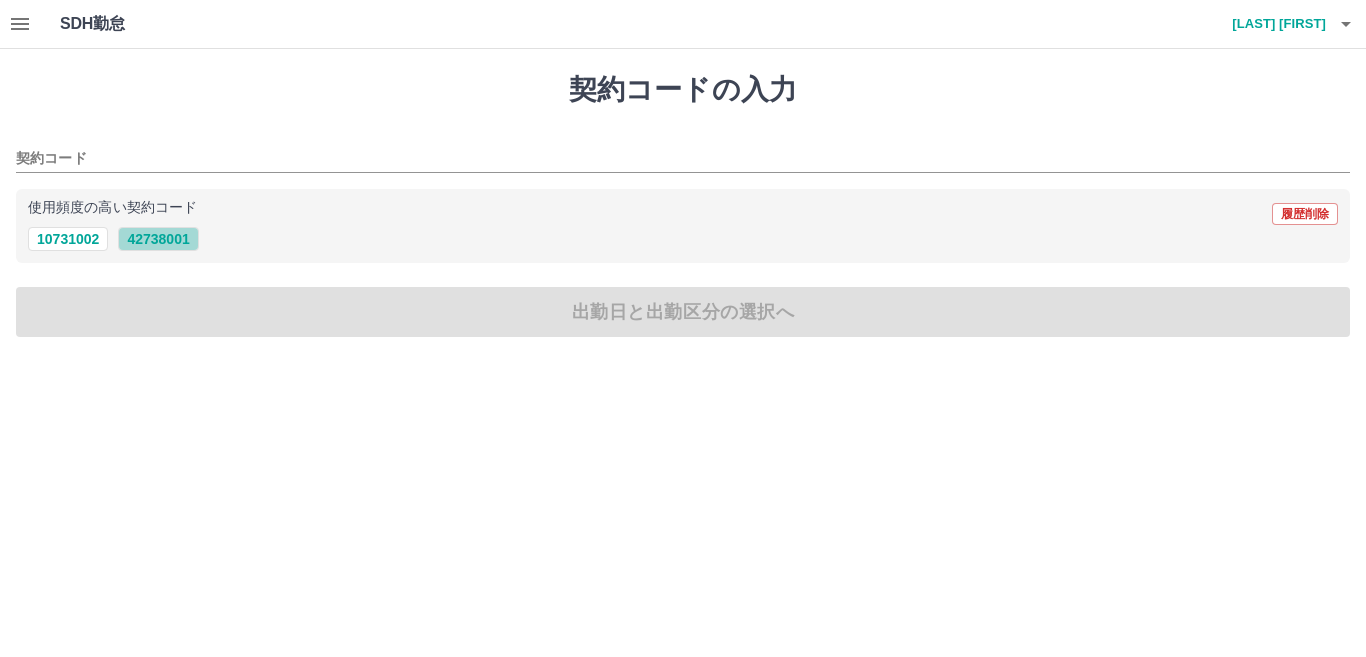 click on "42738001" at bounding box center (158, 239) 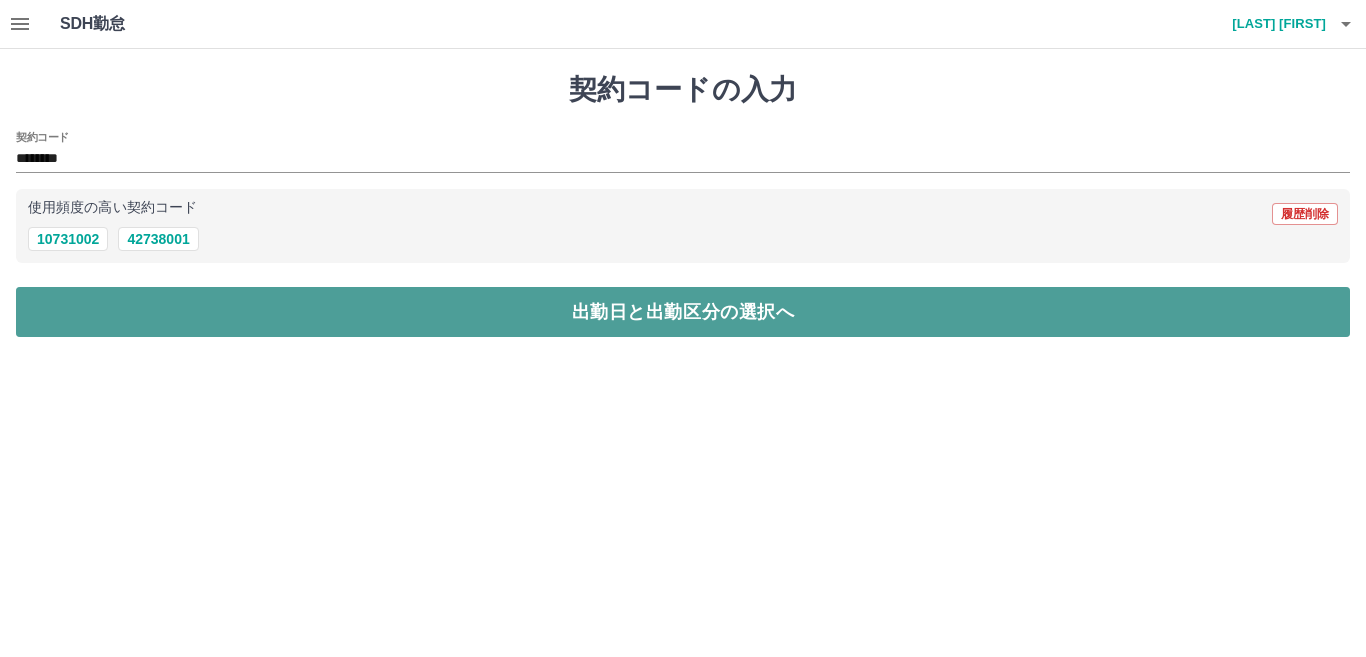 click on "出勤日と出勤区分の選択へ" at bounding box center [683, 312] 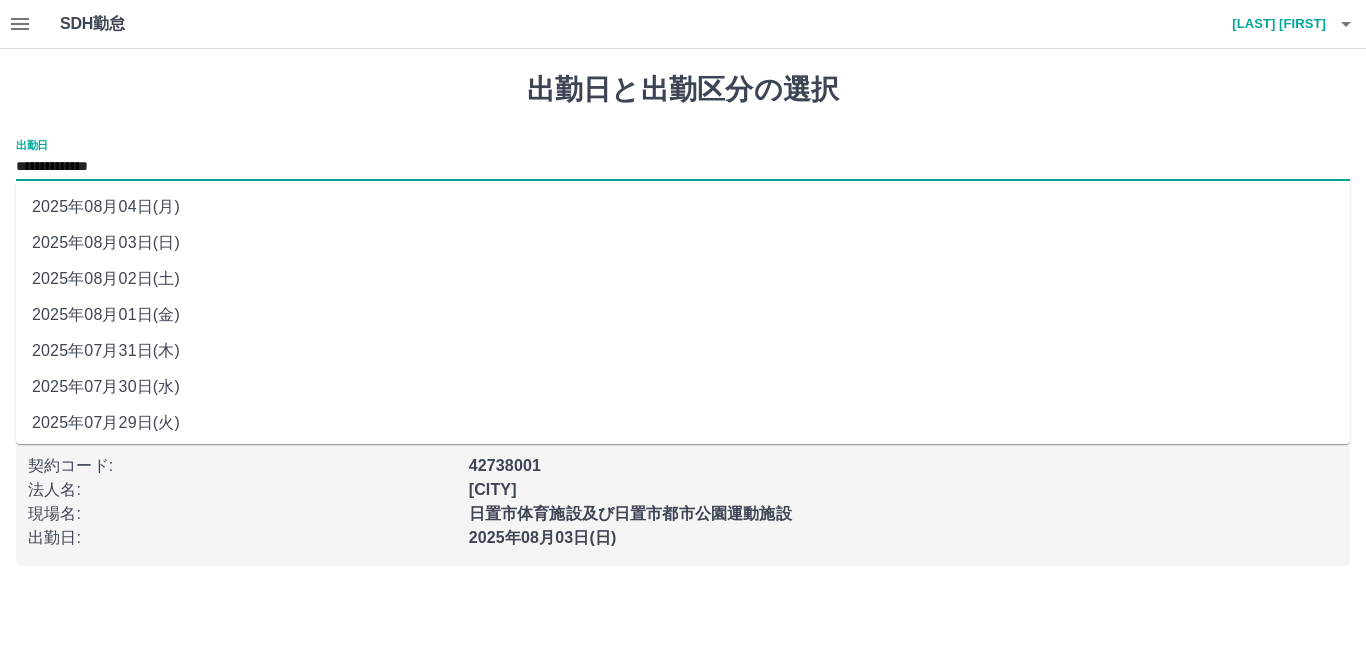 click on "**********" at bounding box center (683, 167) 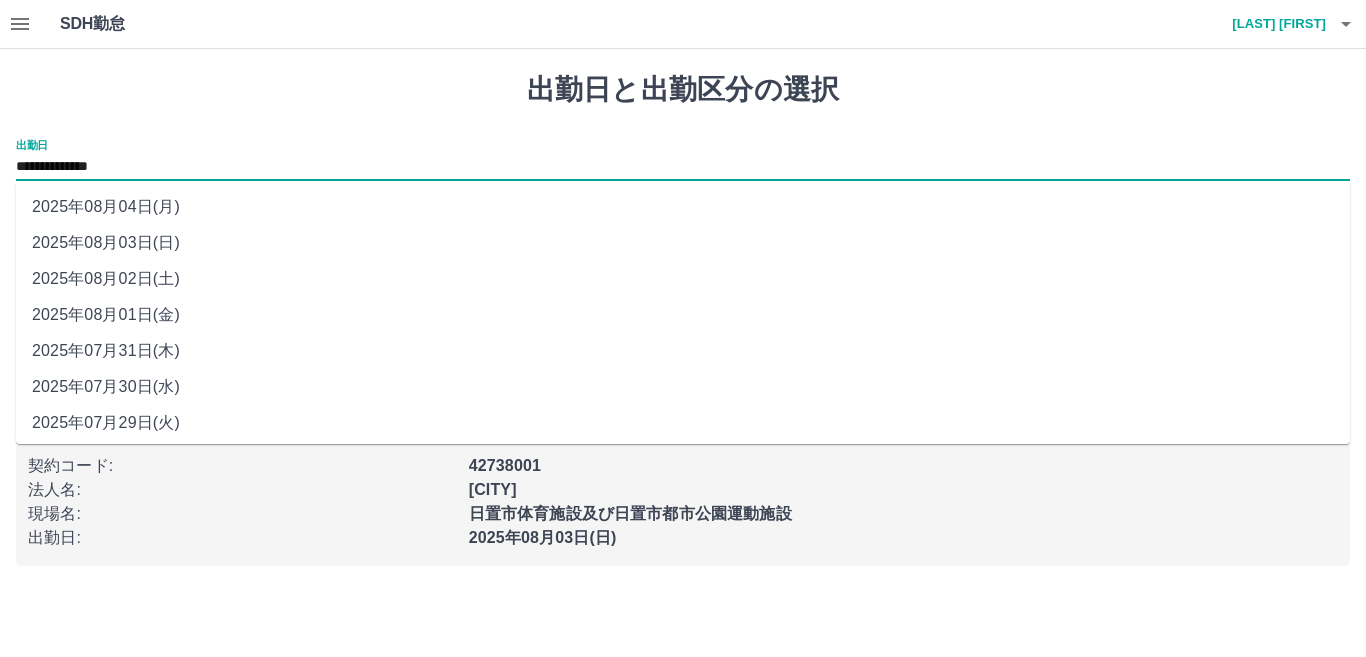 click on "2025年08月02日(土)" at bounding box center [683, 279] 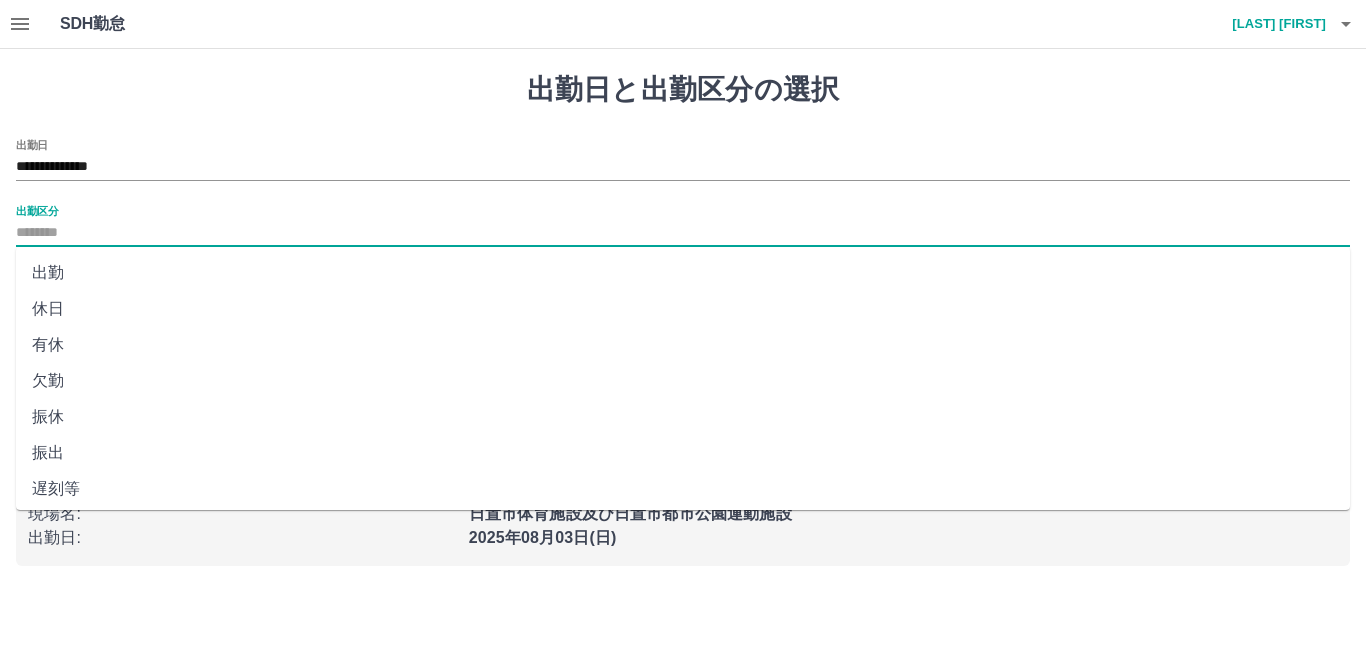 click on "出勤区分" at bounding box center (683, 233) 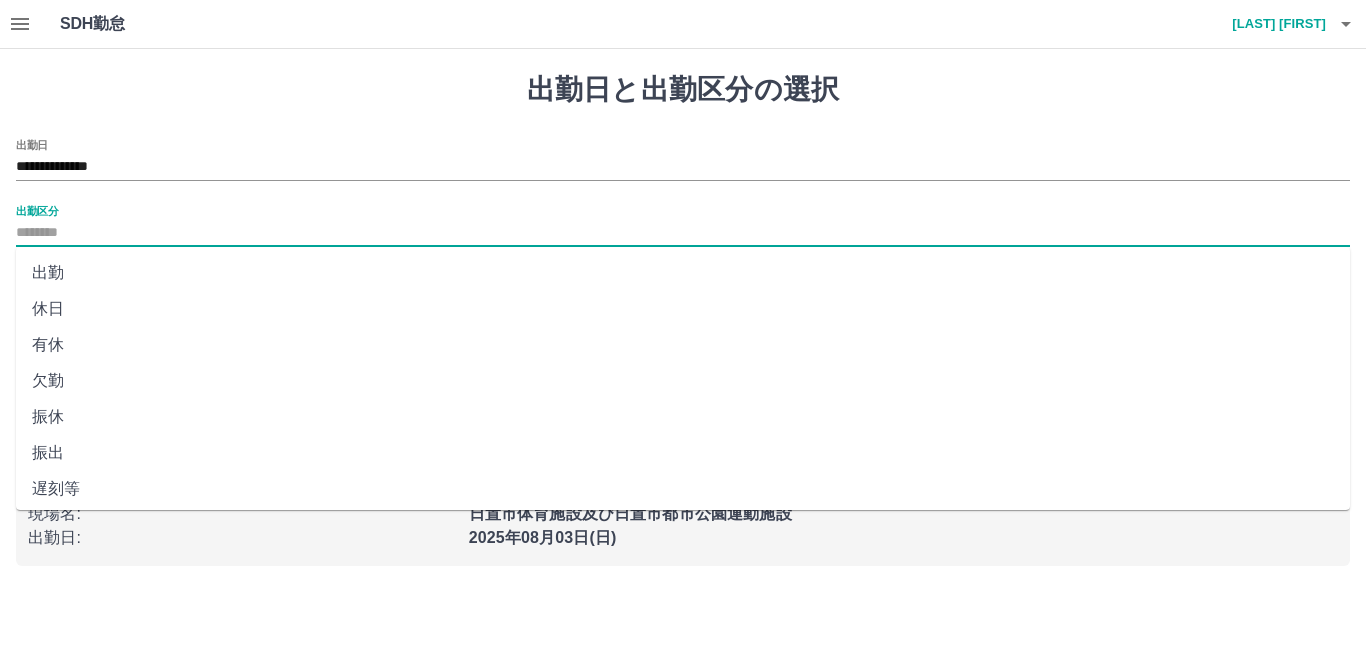 click on "休日" at bounding box center [683, 309] 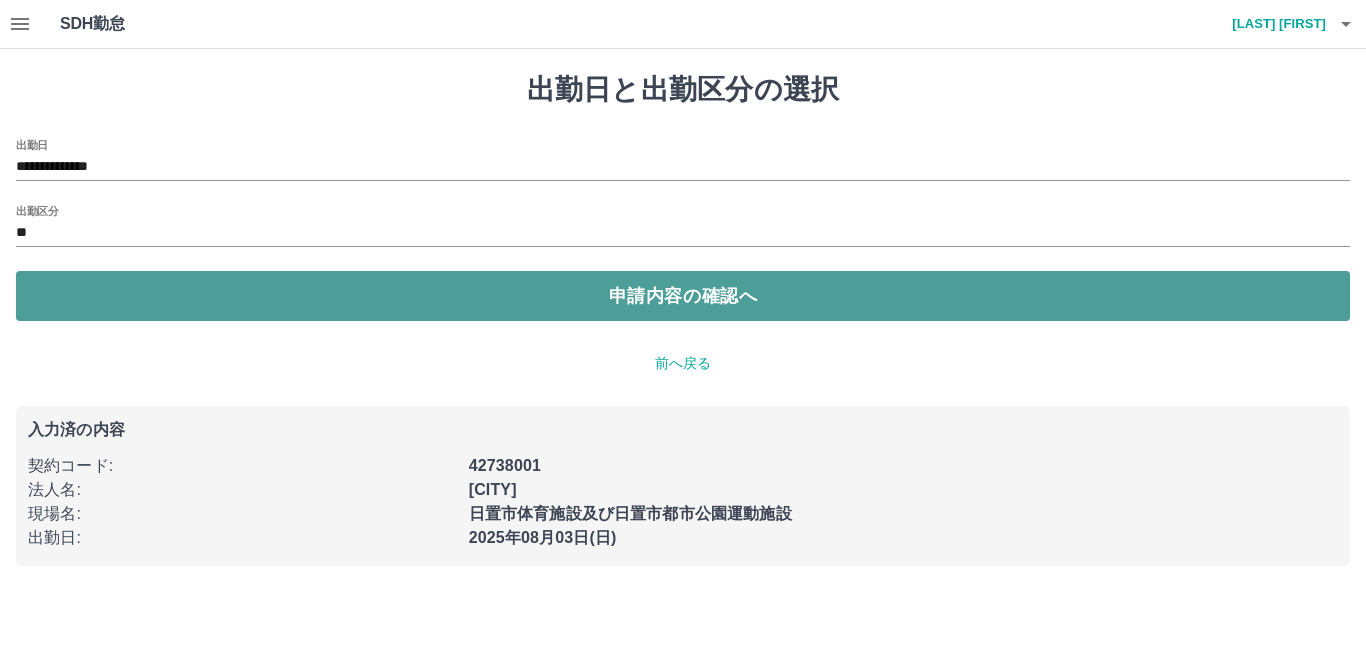 click on "申請内容の確認へ" at bounding box center [683, 296] 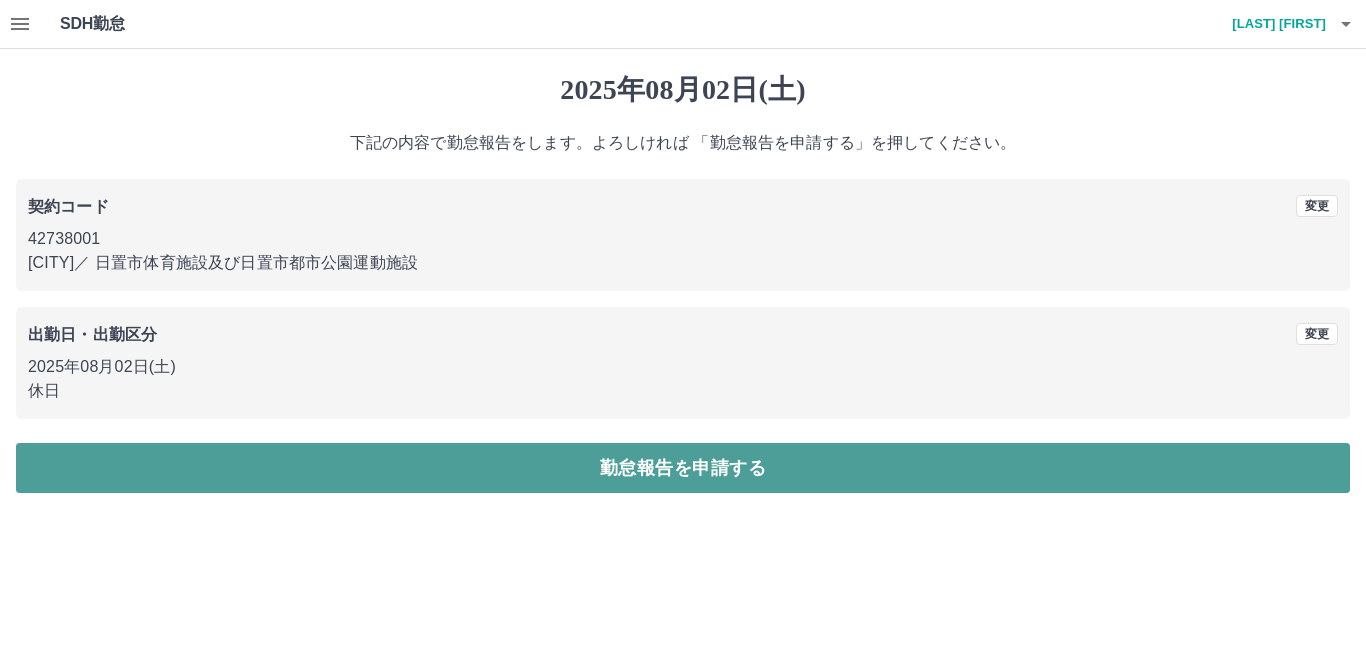 click on "勤怠報告を申請する" at bounding box center [683, 468] 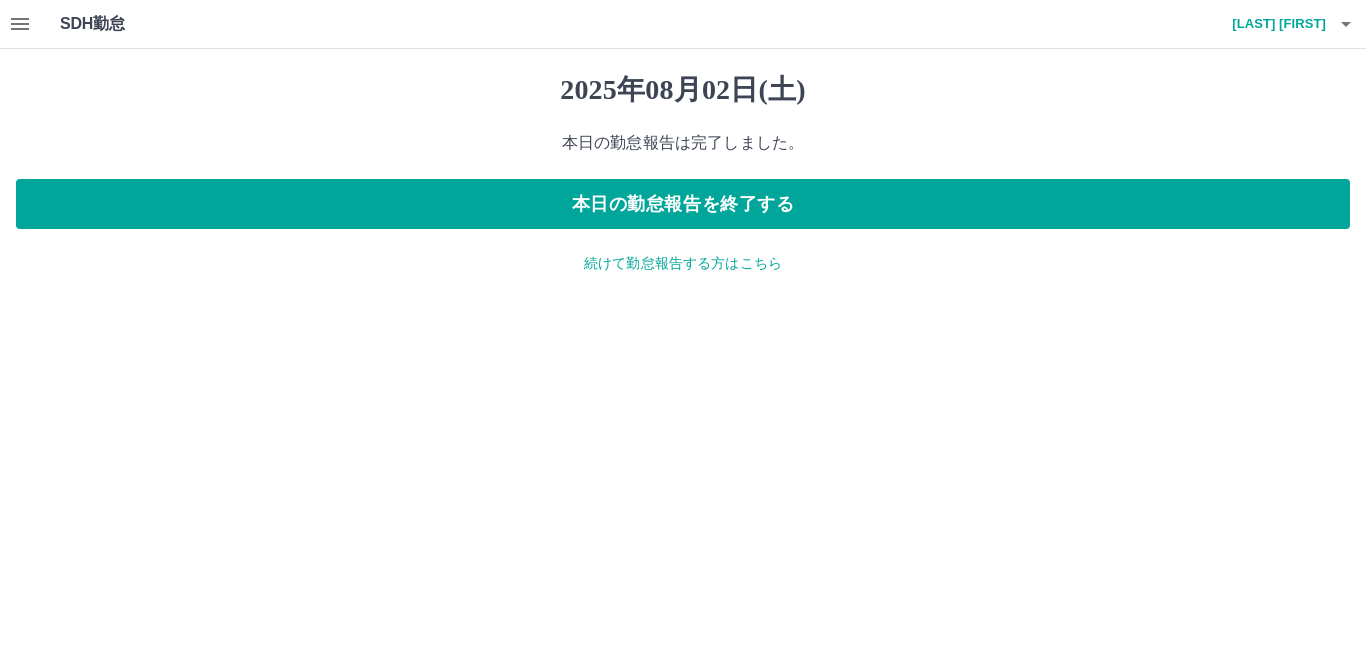 click on "続けて勤怠報告する方はこちら" at bounding box center (683, 263) 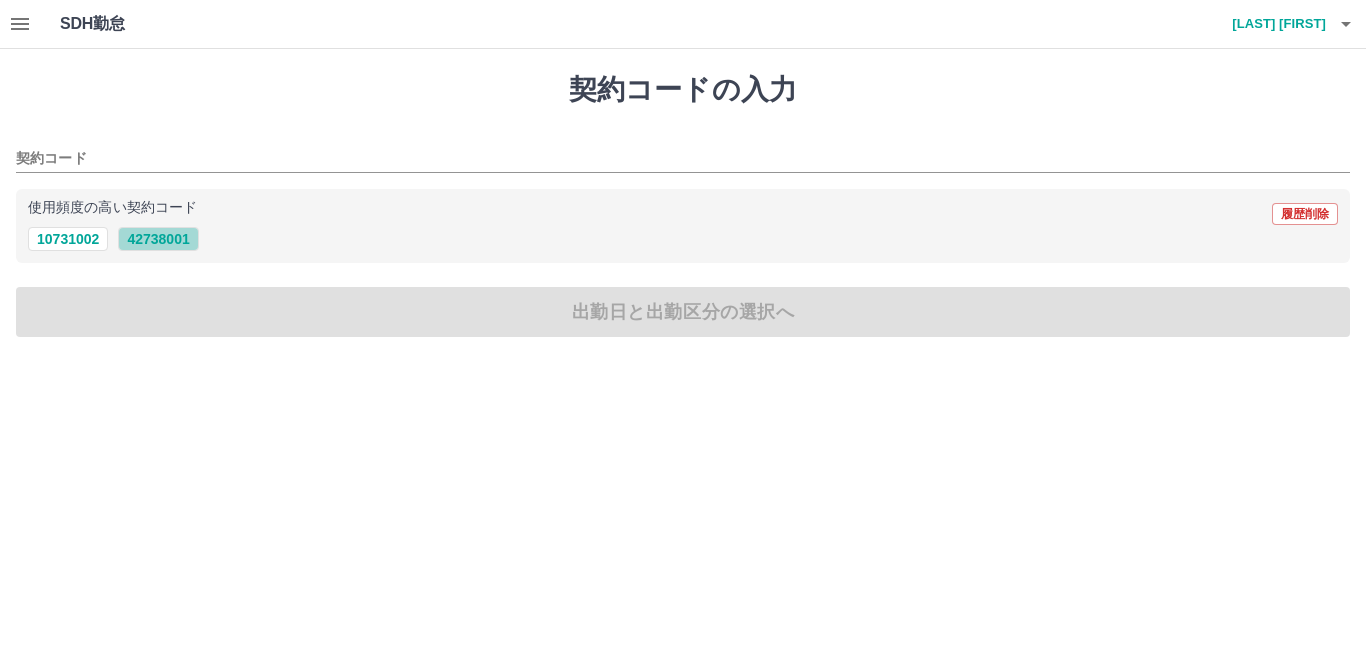 click on "42738001" at bounding box center [158, 239] 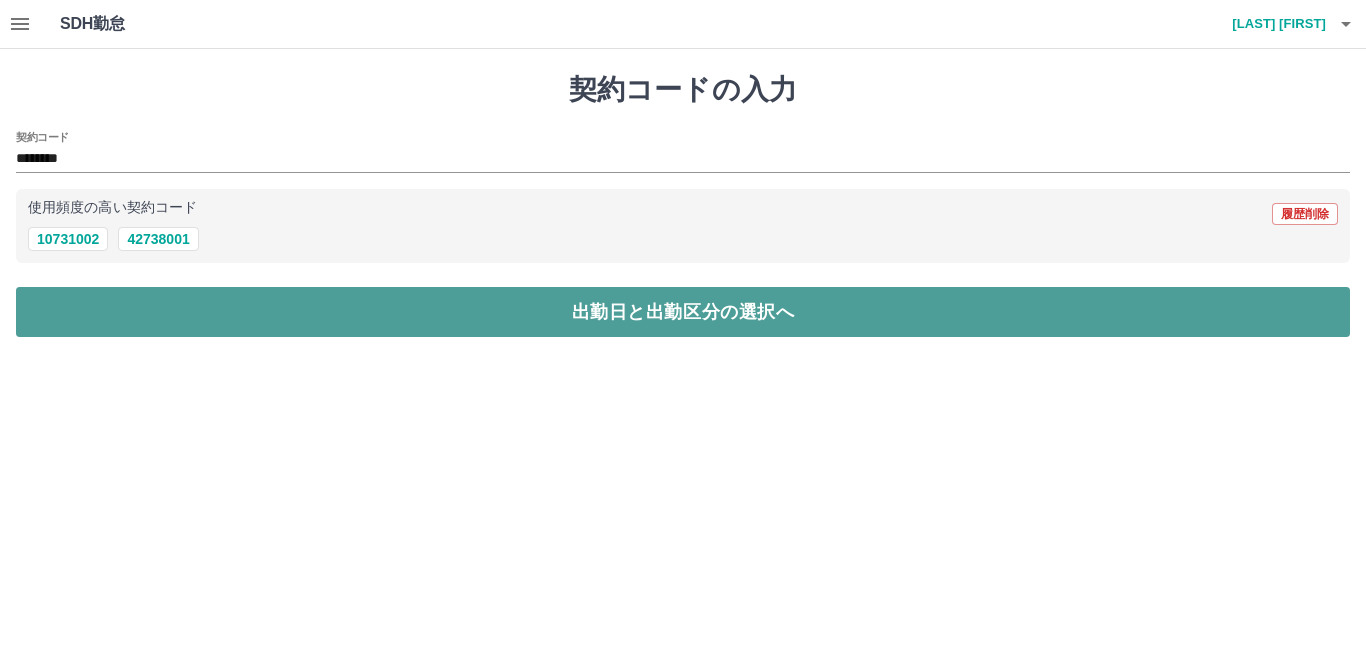 click on "出勤日と出勤区分の選択へ" at bounding box center (683, 312) 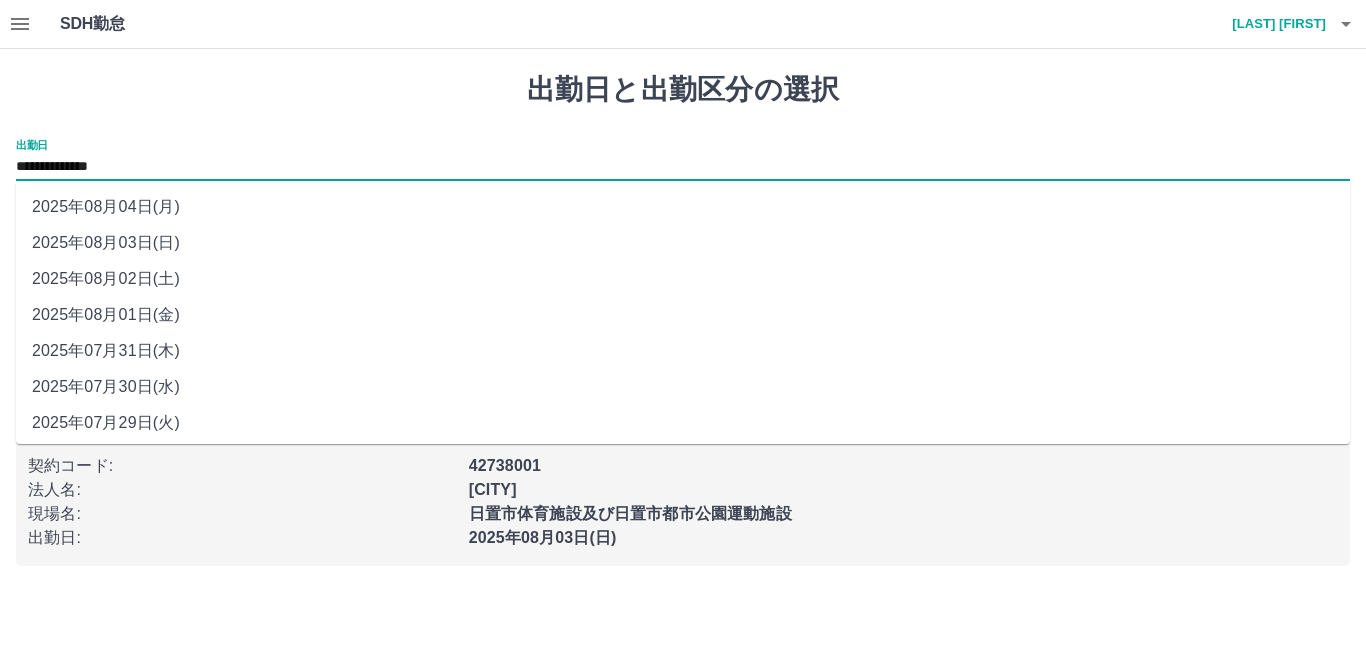 click on "**********" at bounding box center (683, 167) 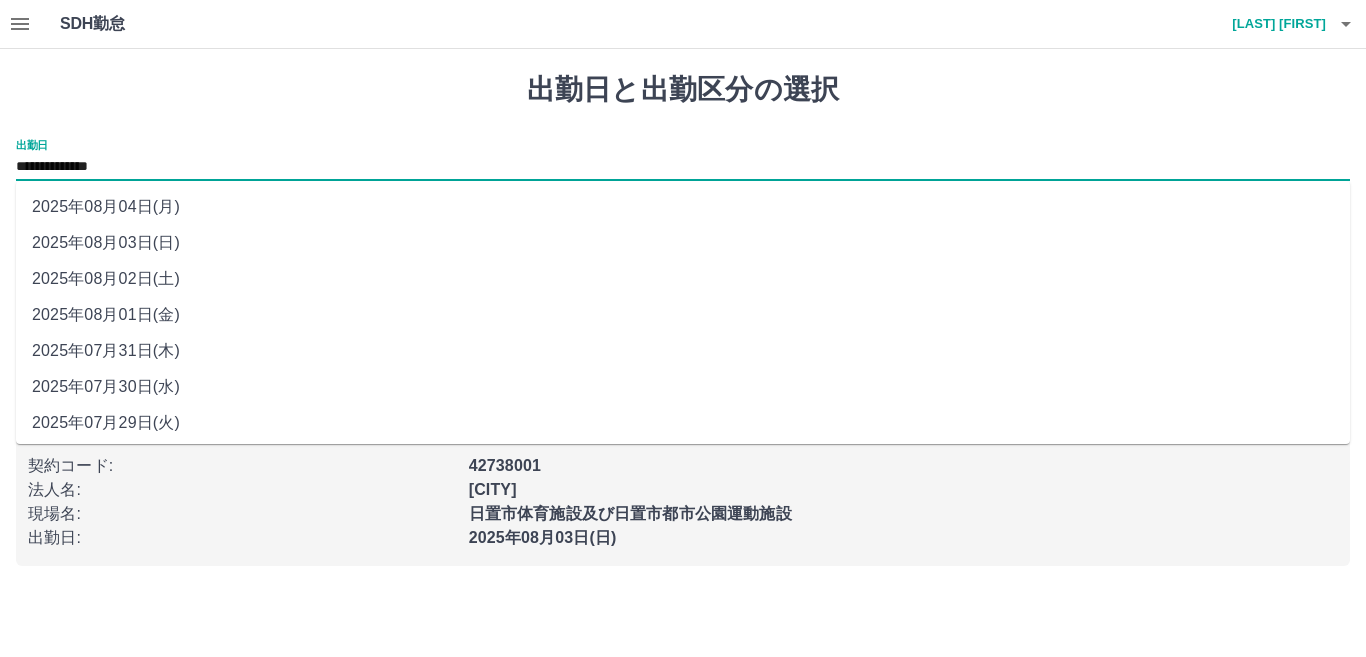 click on "2025年08月01日(金)" at bounding box center (683, 315) 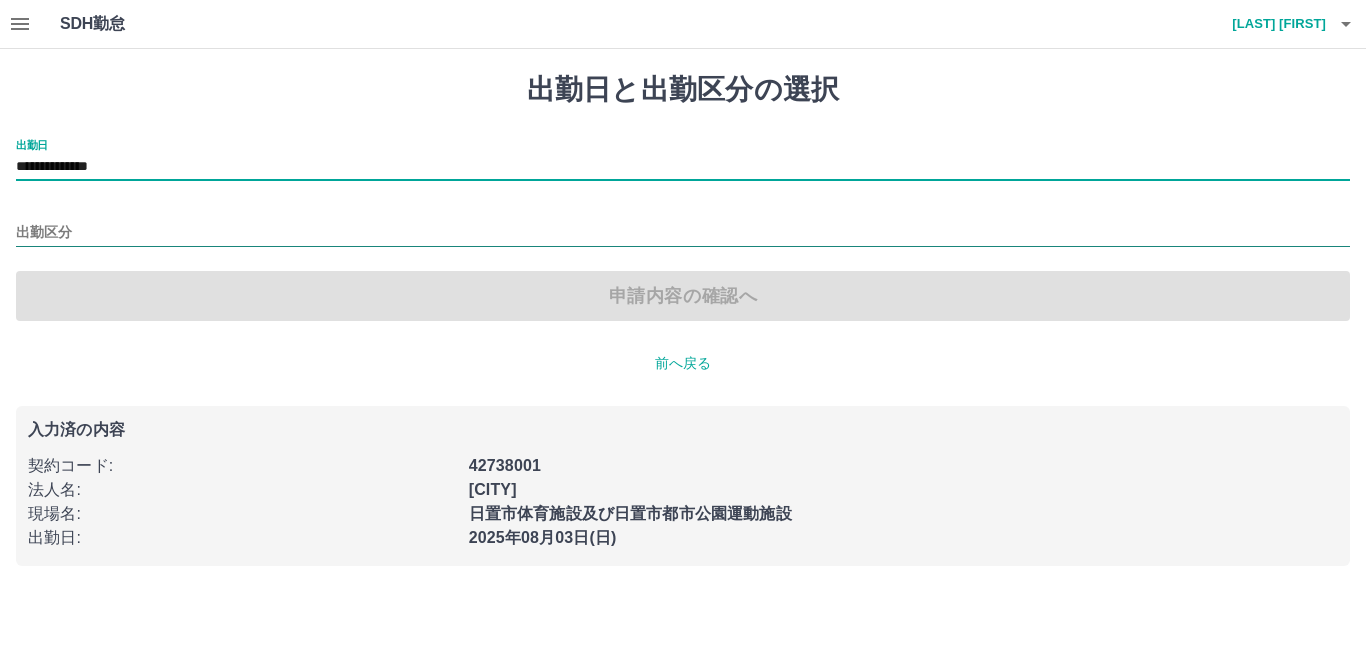 click on "出勤区分" at bounding box center (683, 233) 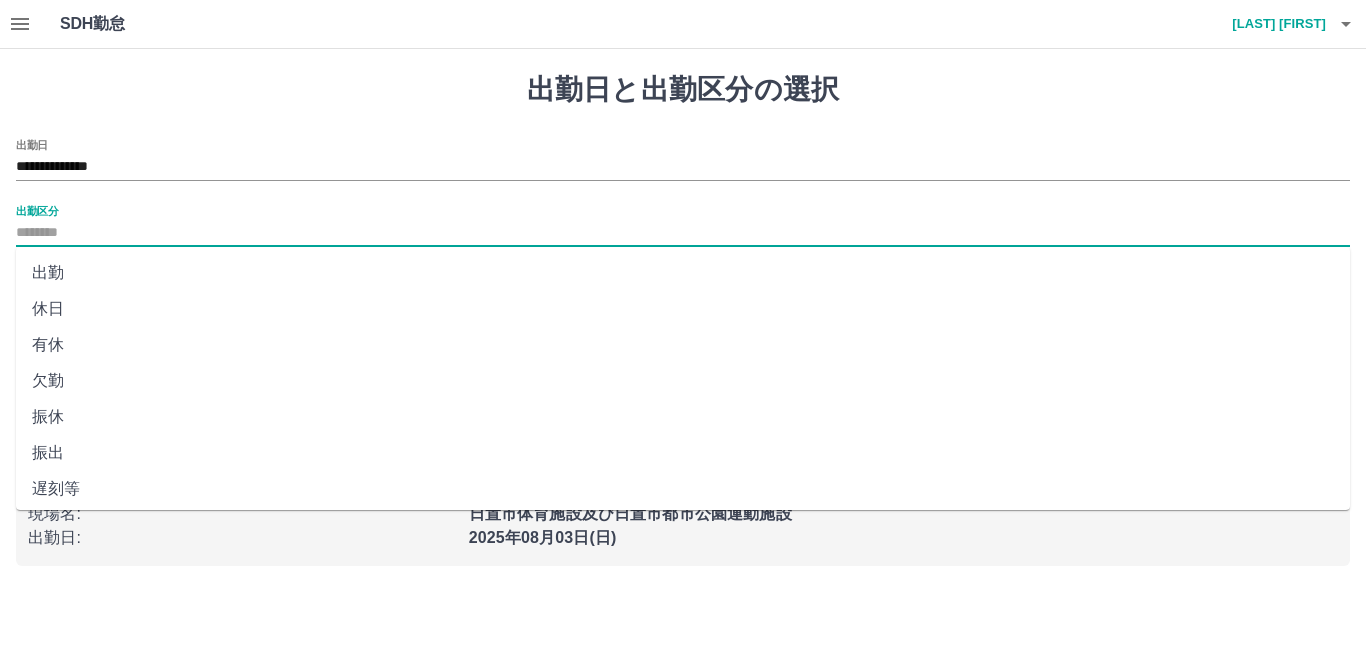 click on "休日" at bounding box center (683, 309) 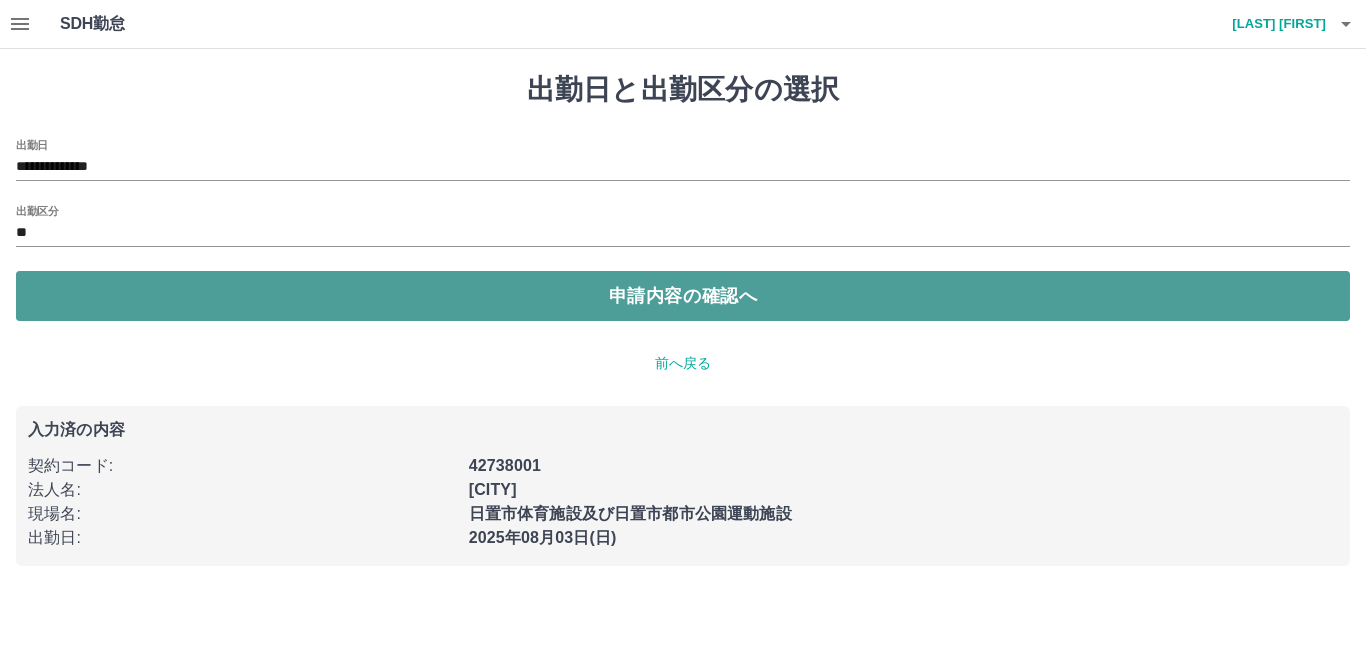 click on "申請内容の確認へ" at bounding box center (683, 296) 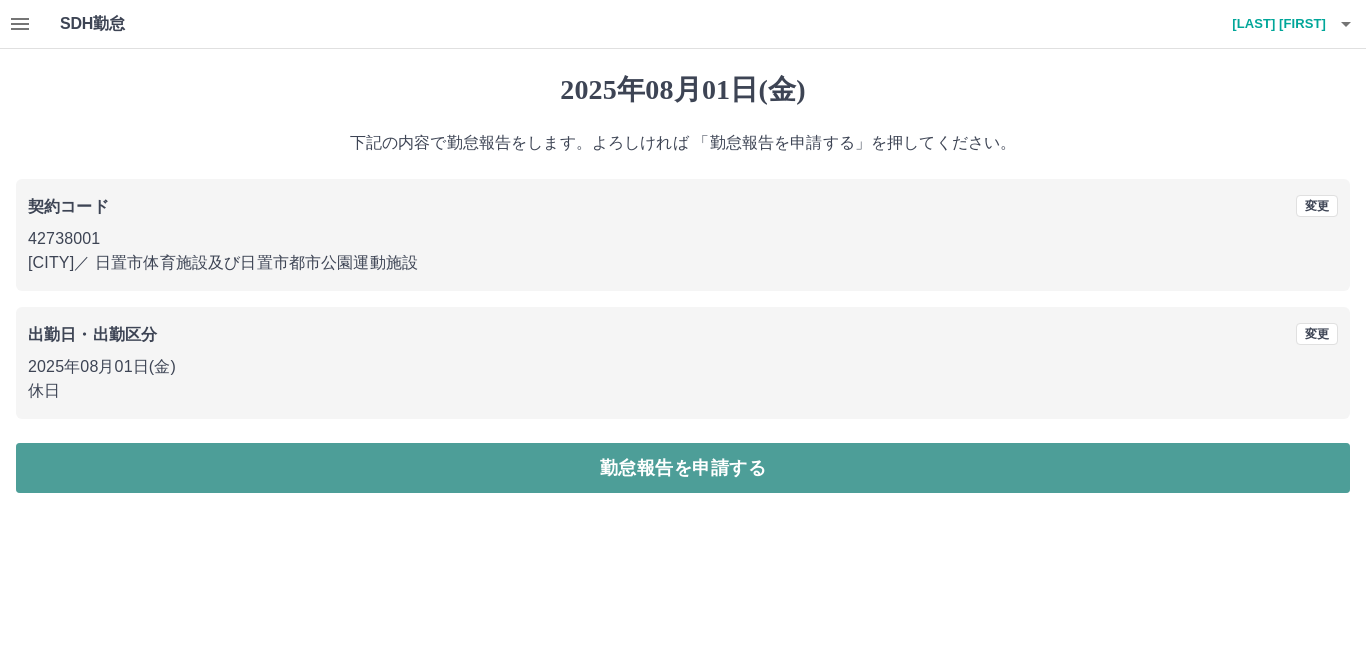 click on "勤怠報告を申請する" at bounding box center (683, 468) 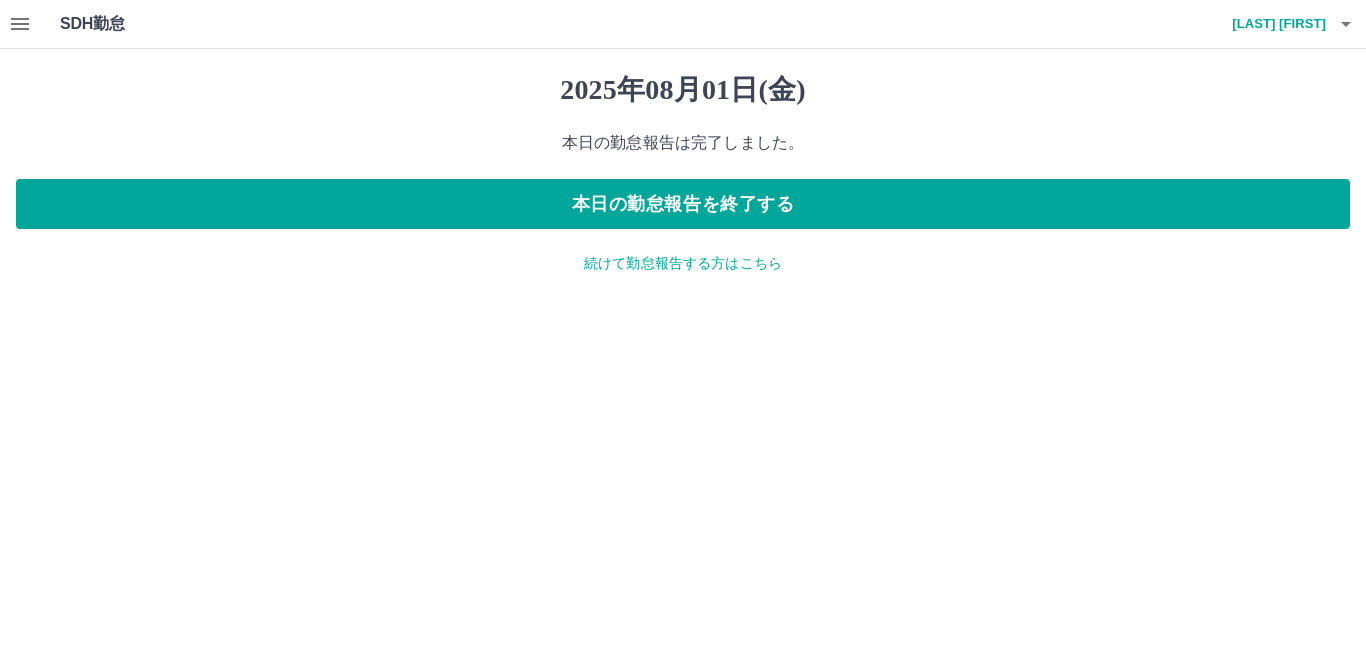 click on "続けて勤怠報告する方はこちら" at bounding box center (683, 263) 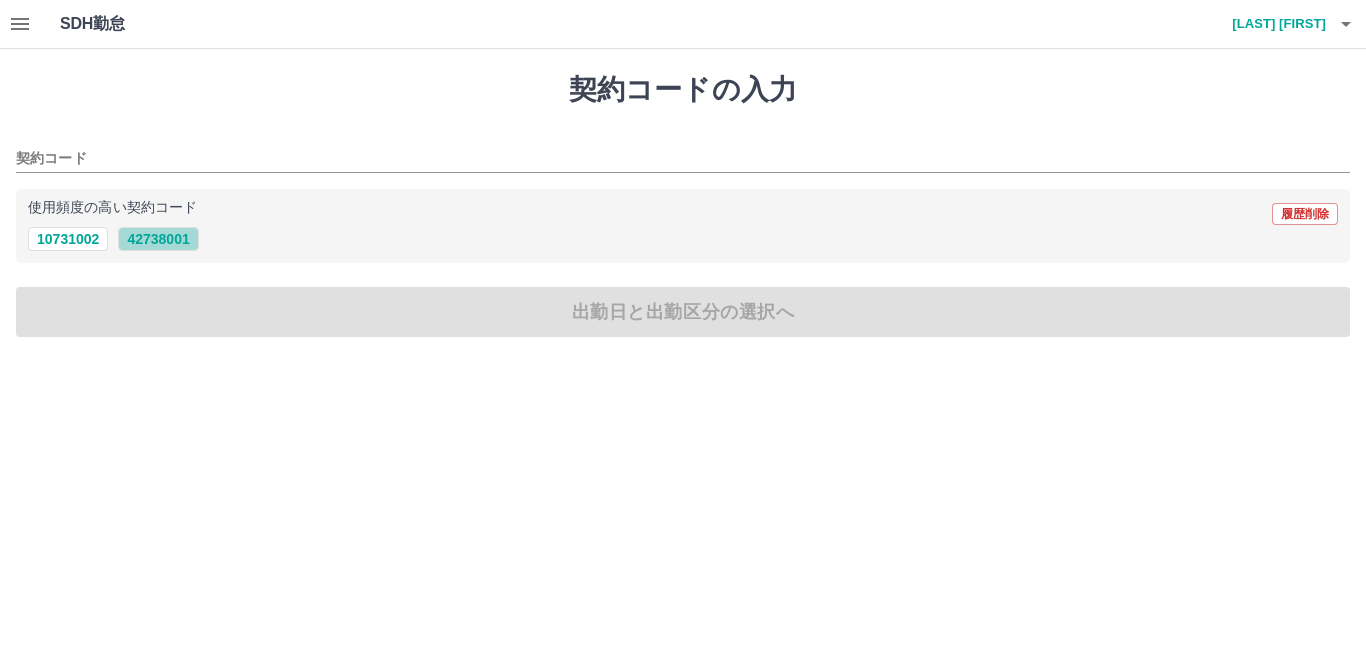 click on "42738001" at bounding box center [158, 239] 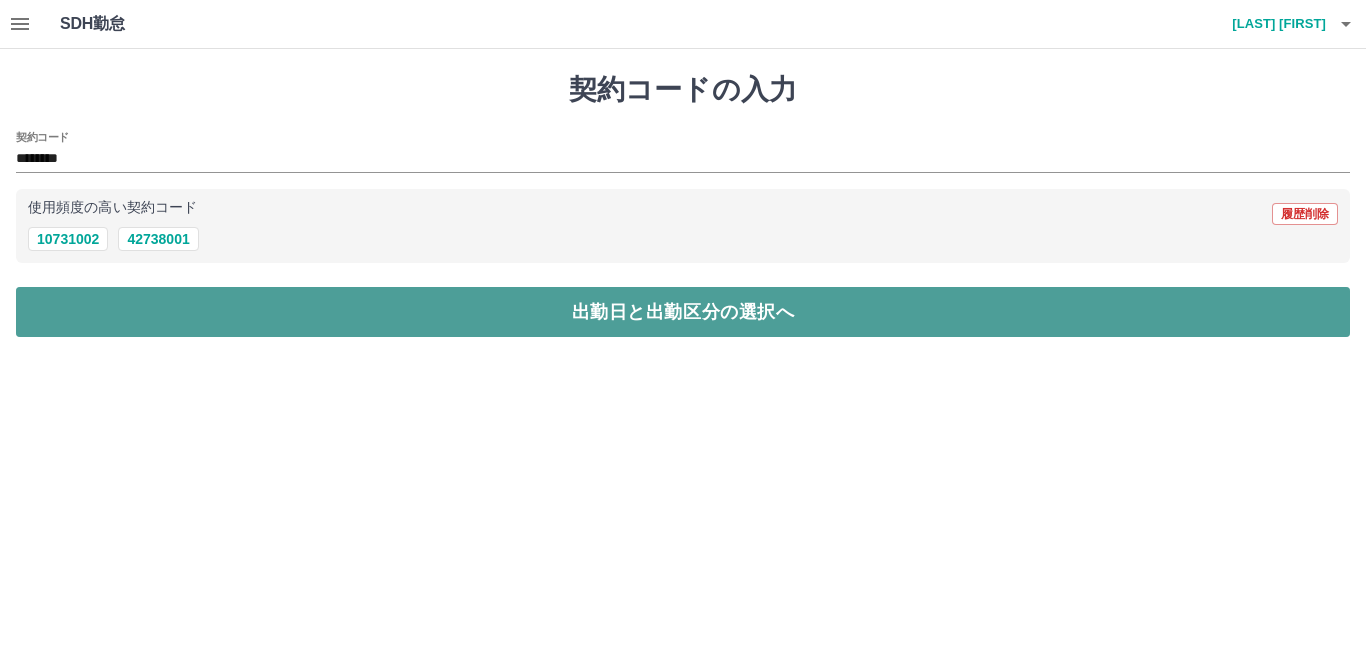 click on "出勤日と出勤区分の選択へ" at bounding box center (683, 312) 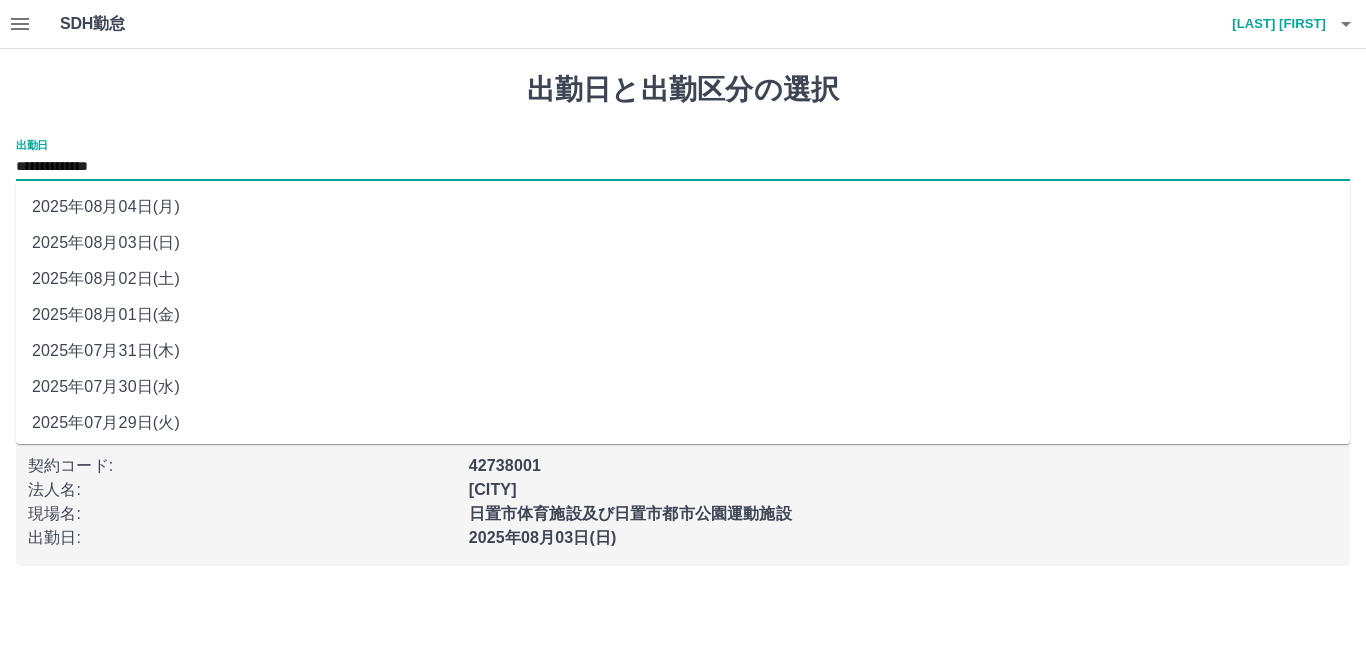 click on "**********" at bounding box center (683, 167) 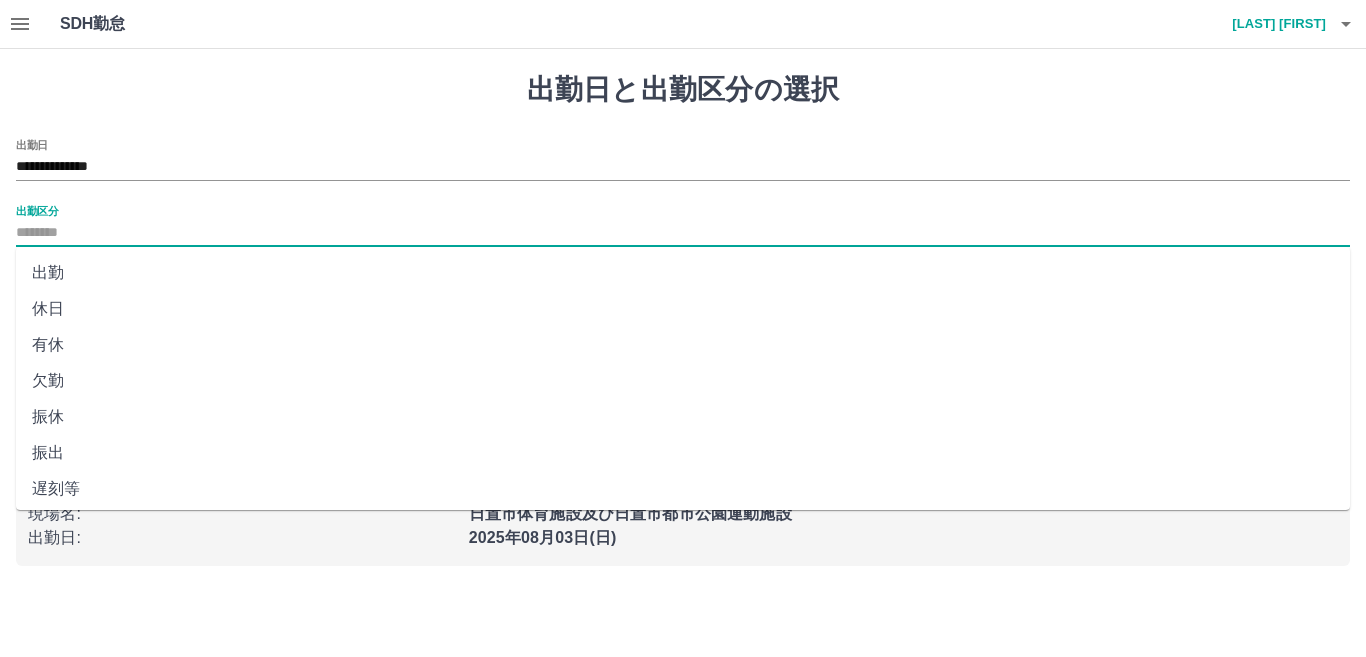 click on "出勤区分" at bounding box center [683, 233] 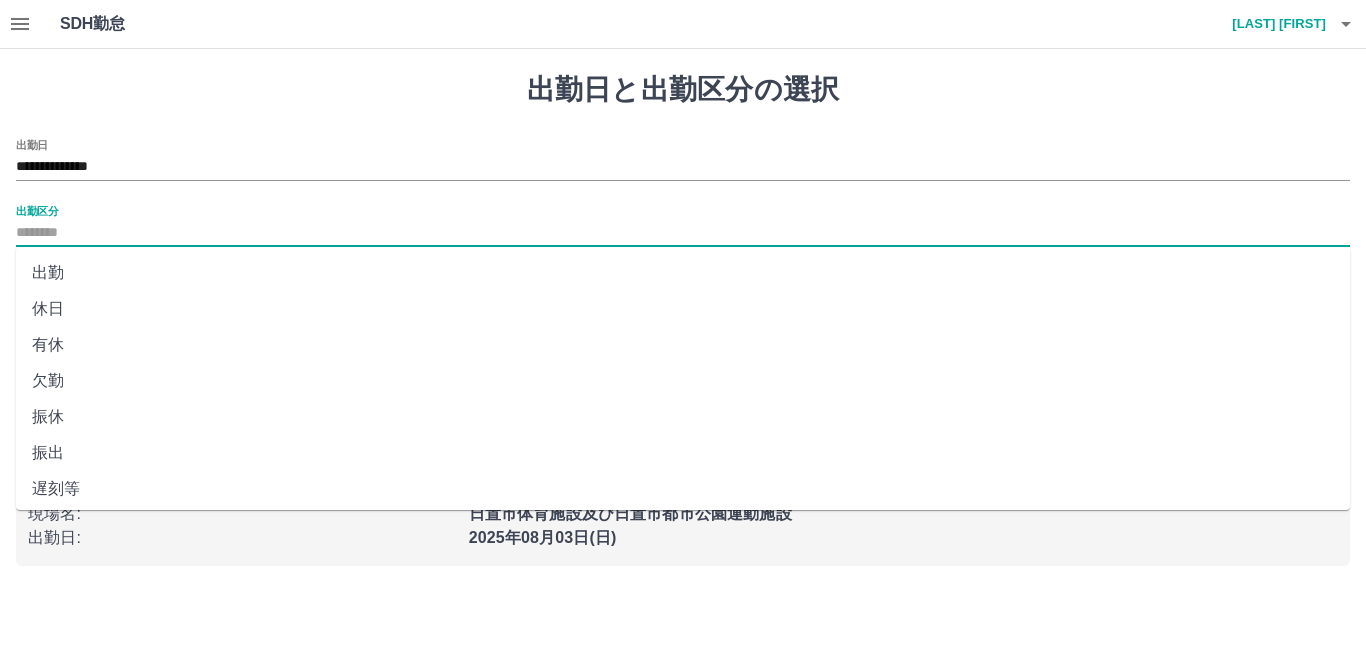 click on "出勤" at bounding box center (683, 273) 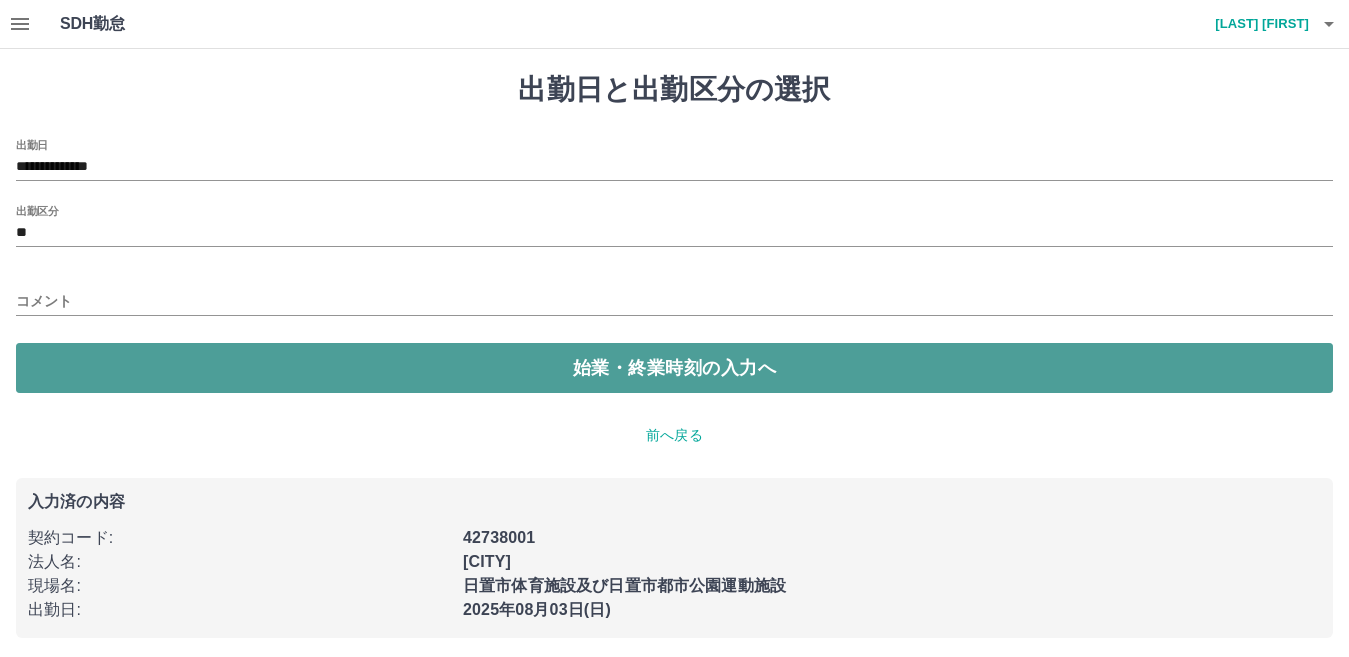 click on "始業・終業時刻の入力へ" at bounding box center (674, 368) 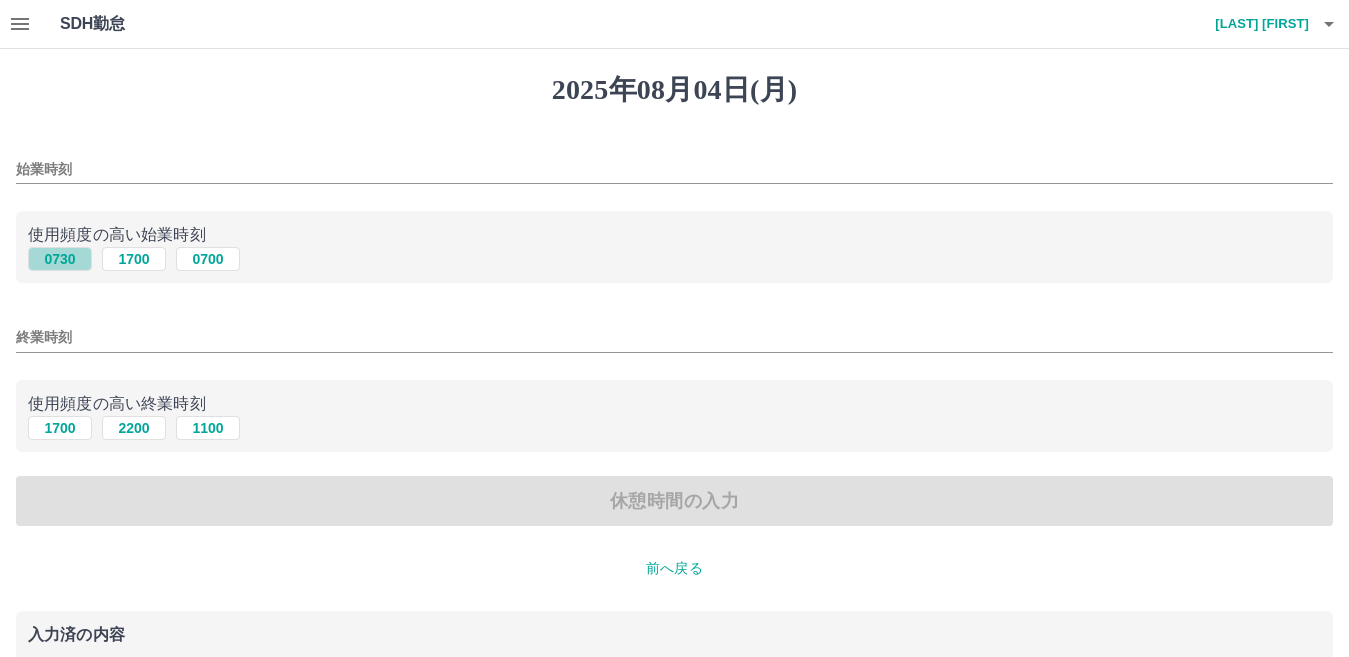 click on "0730" at bounding box center (60, 259) 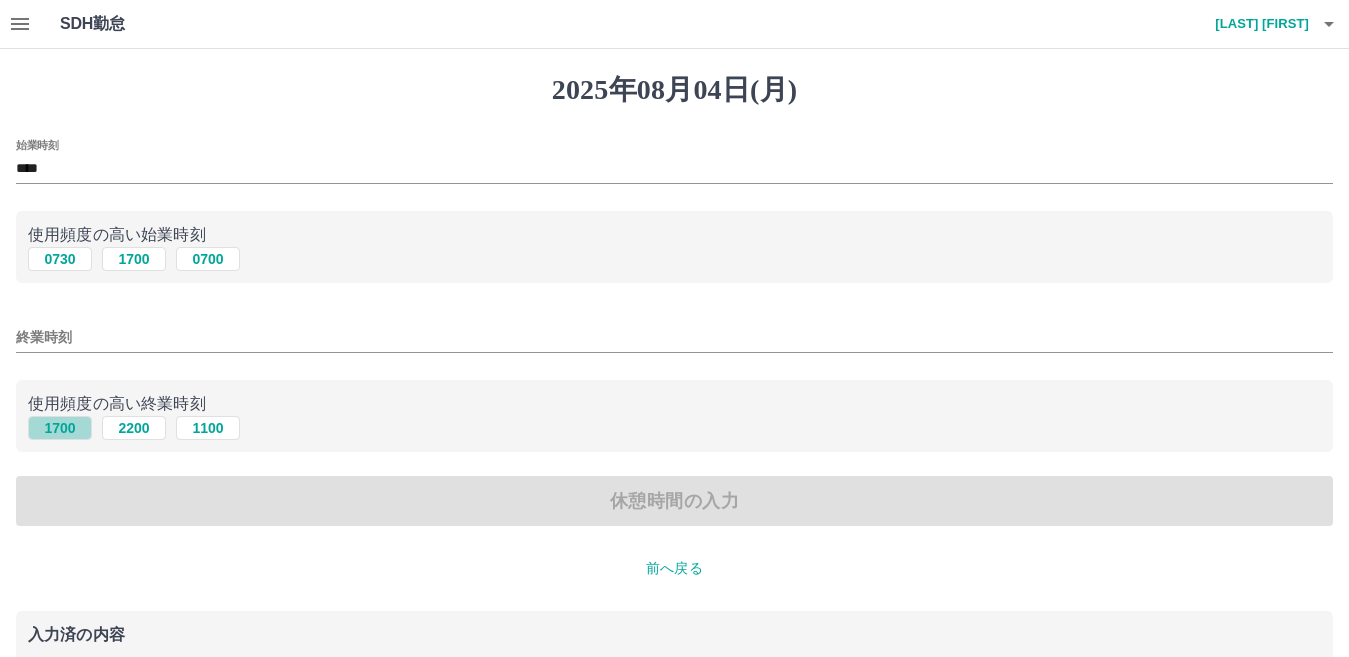 click on "1700" at bounding box center (60, 428) 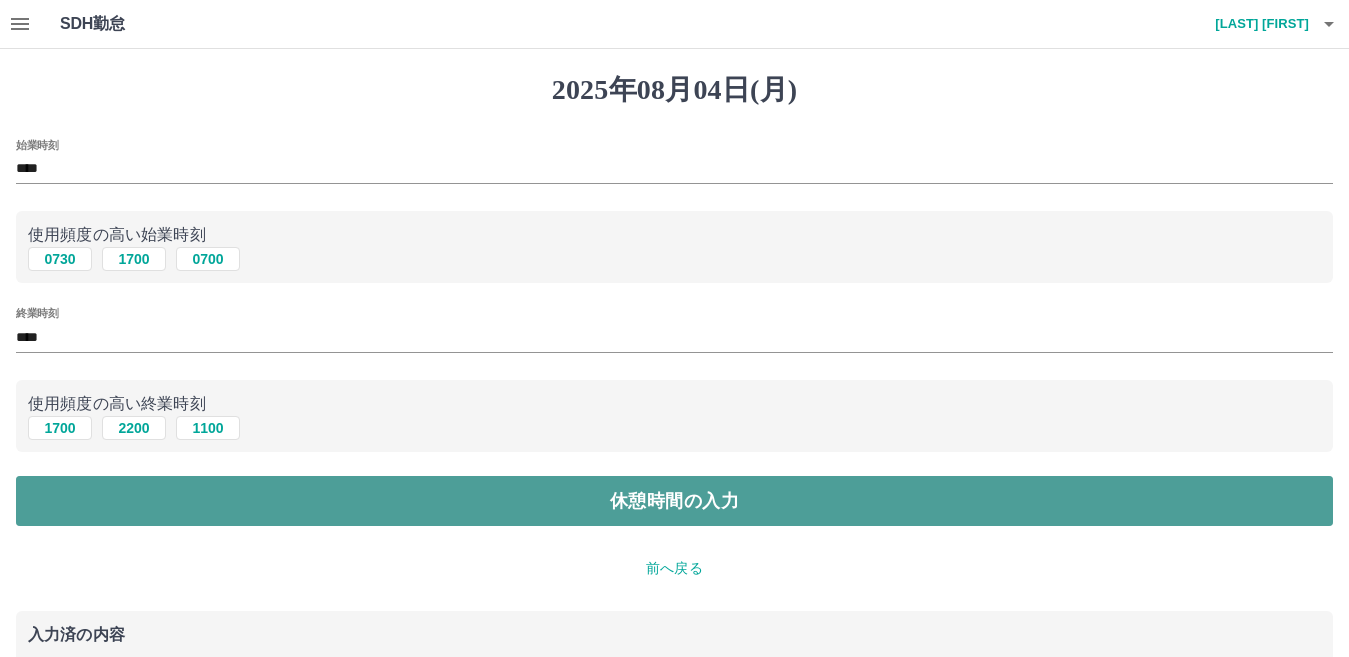 click on "休憩時間の入力" at bounding box center (674, 501) 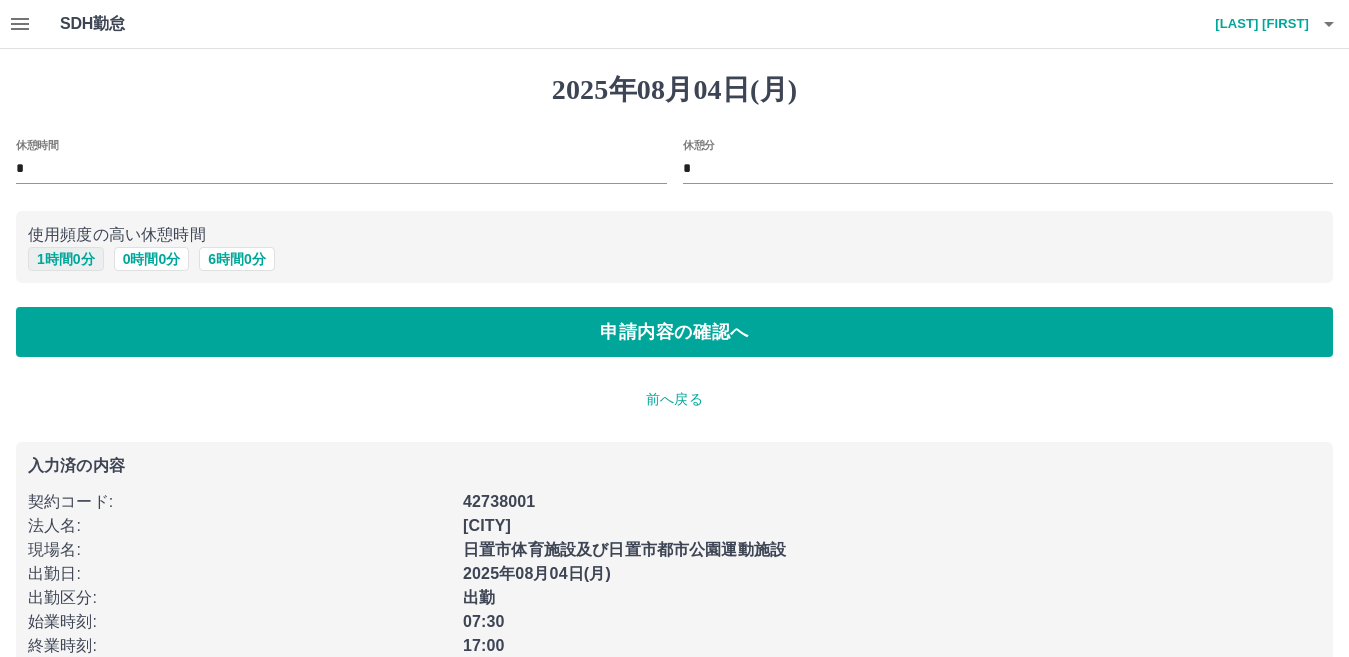 click on "1 時間 0 分" at bounding box center [66, 259] 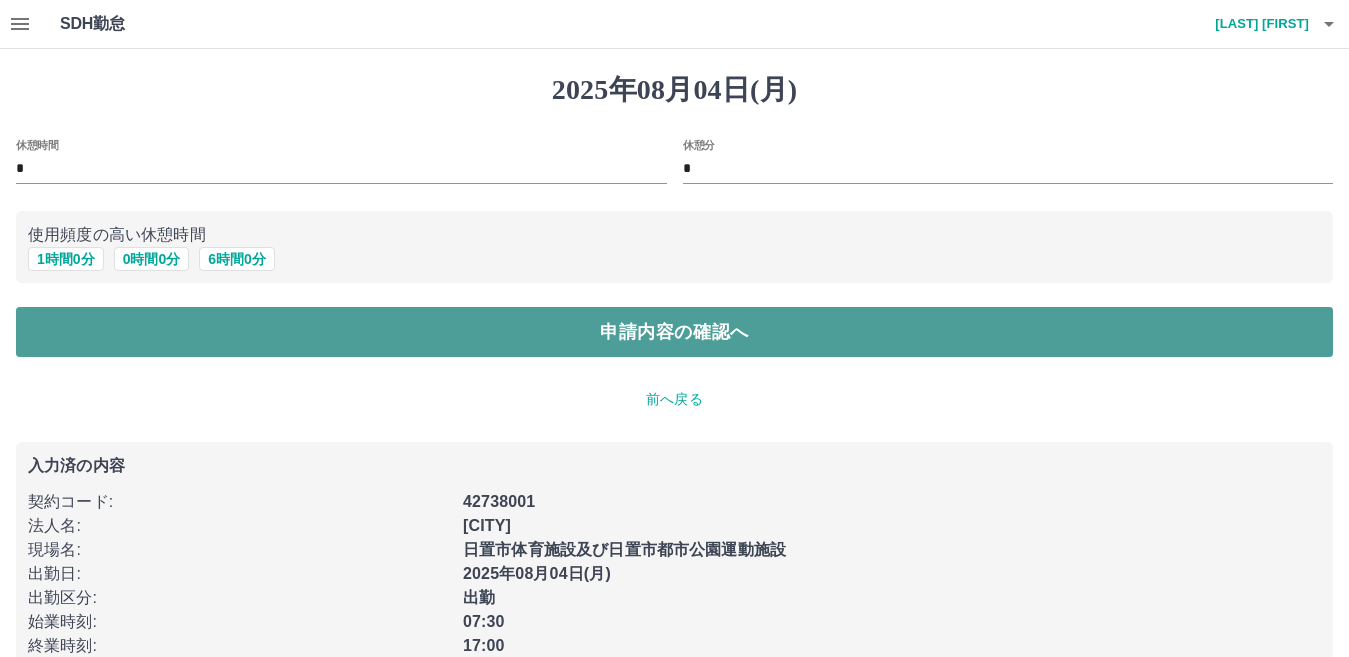 click on "申請内容の確認へ" at bounding box center [674, 332] 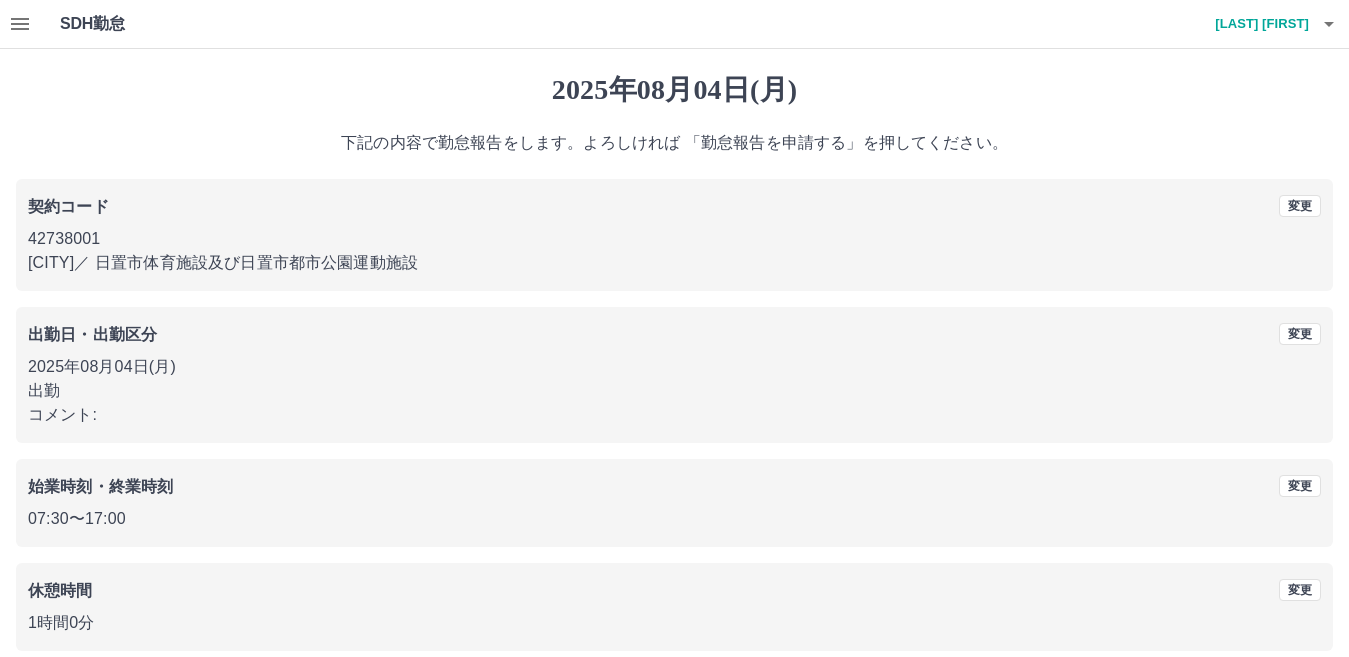 scroll, scrollTop: 92, scrollLeft: 0, axis: vertical 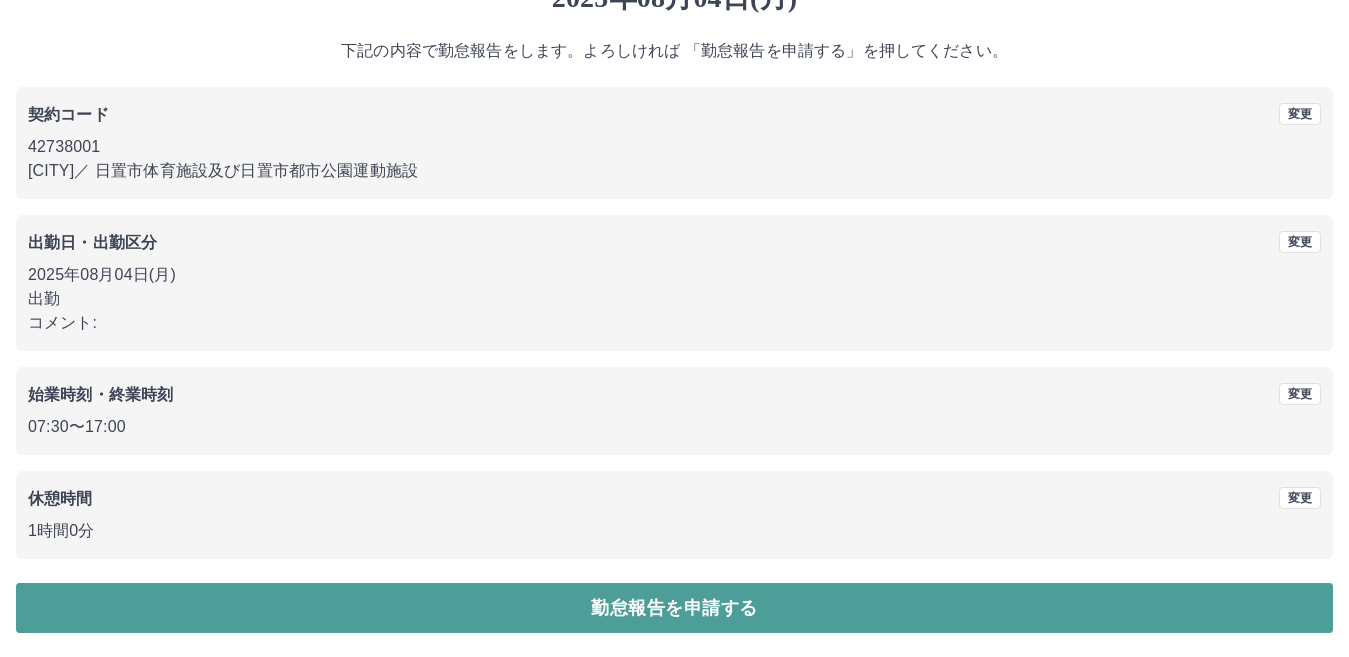 click on "勤怠報告を申請する" at bounding box center [674, 608] 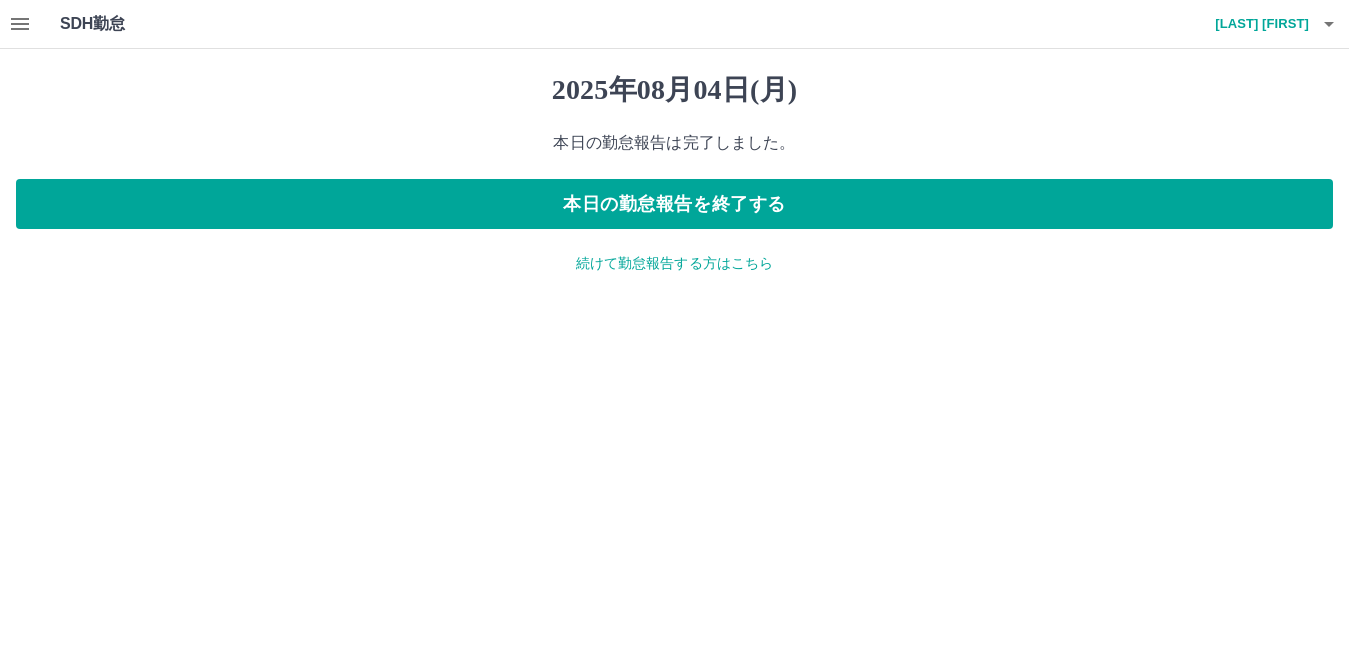 scroll, scrollTop: 0, scrollLeft: 0, axis: both 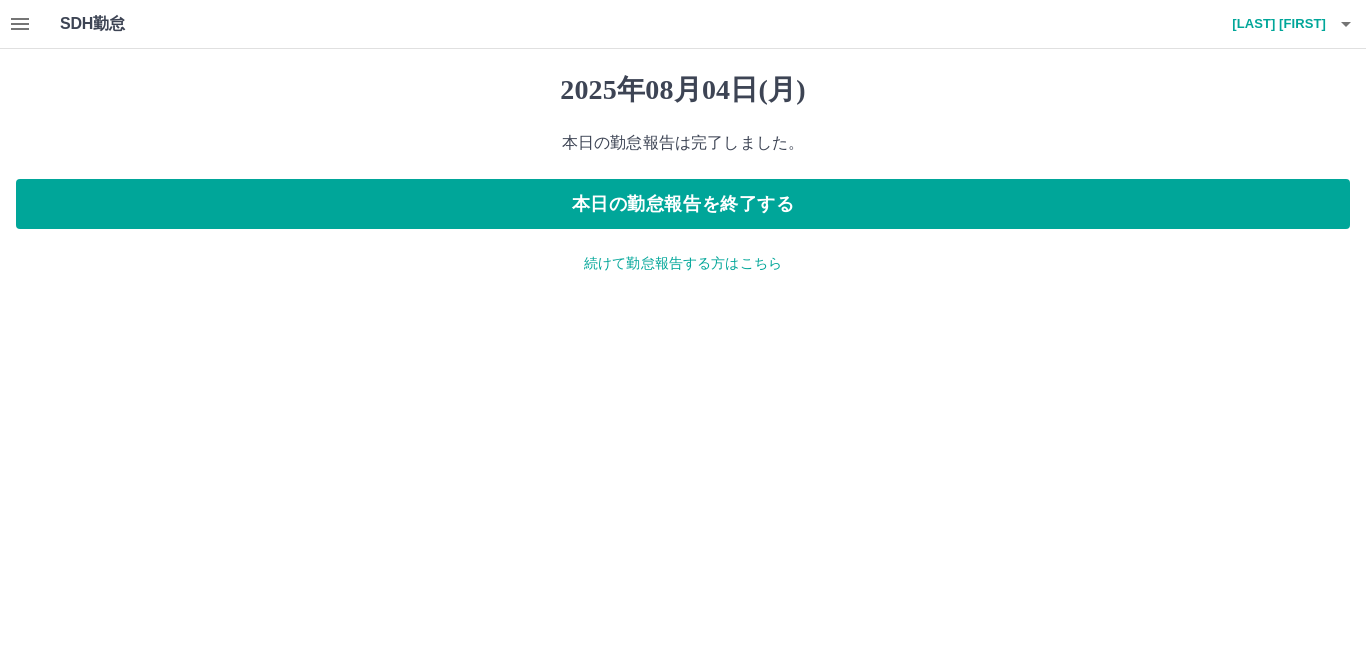 click 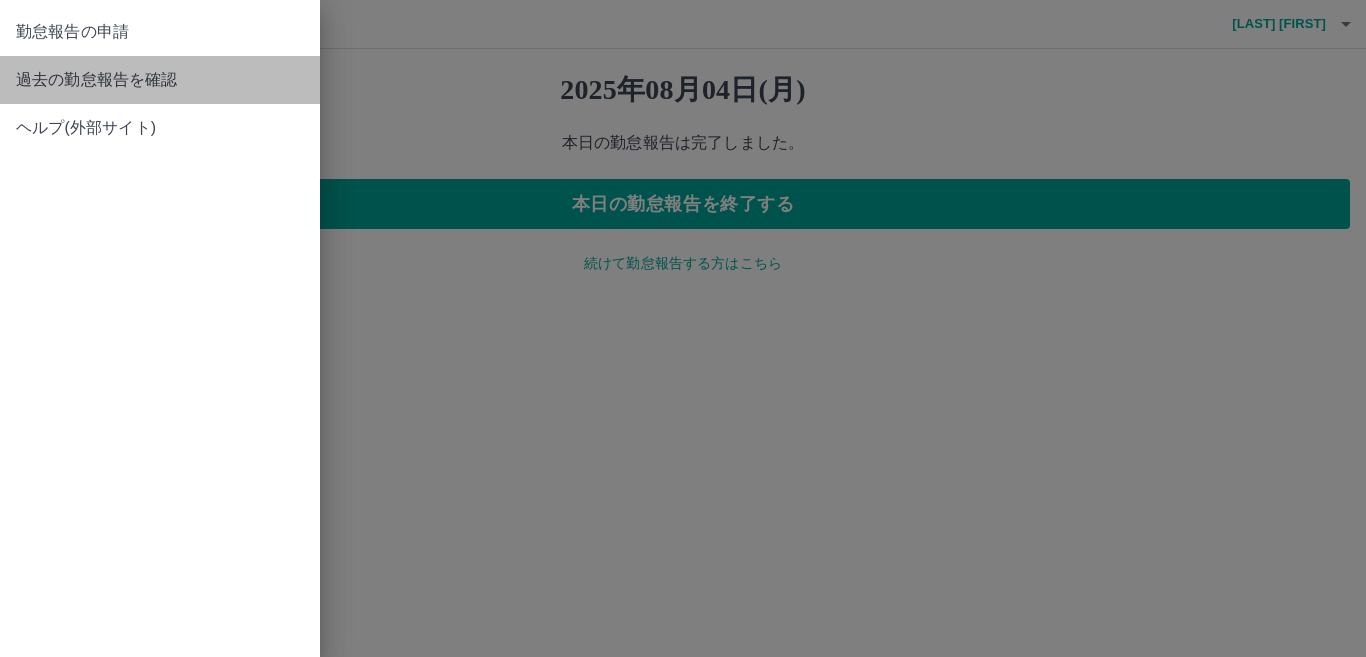 click on "過去の勤怠報告を確認" at bounding box center (160, 80) 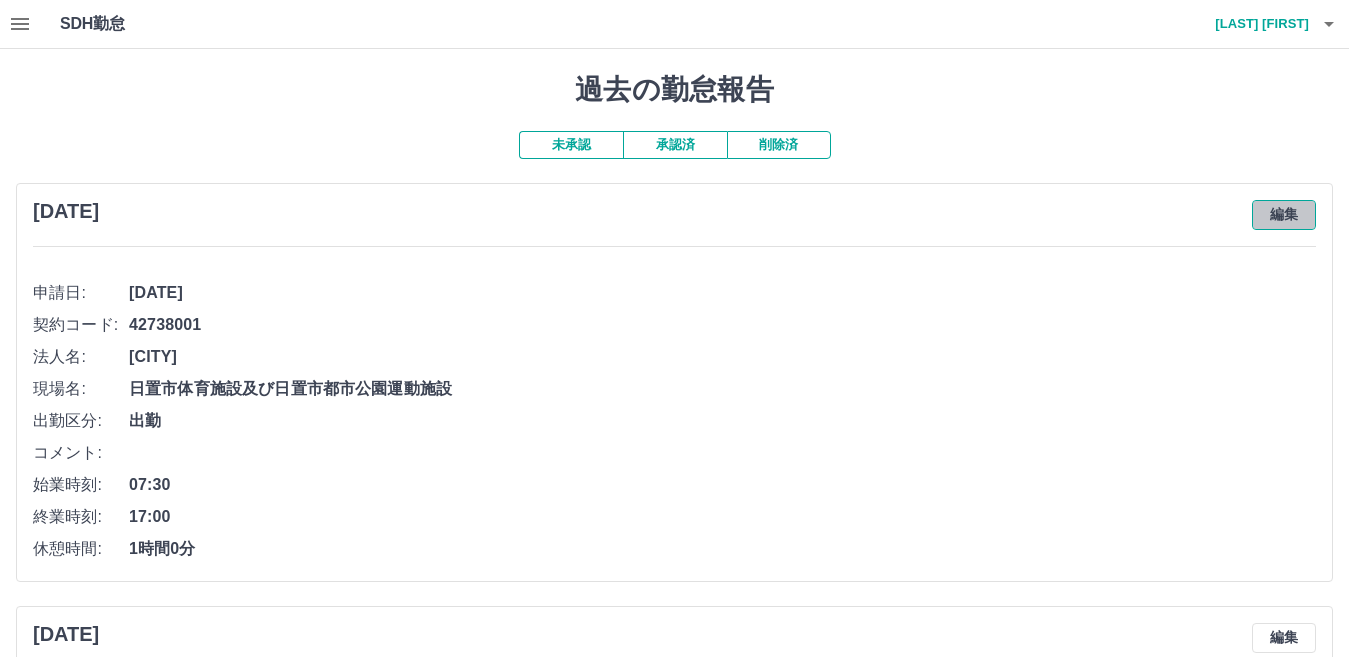 click on "編集" at bounding box center [1284, 215] 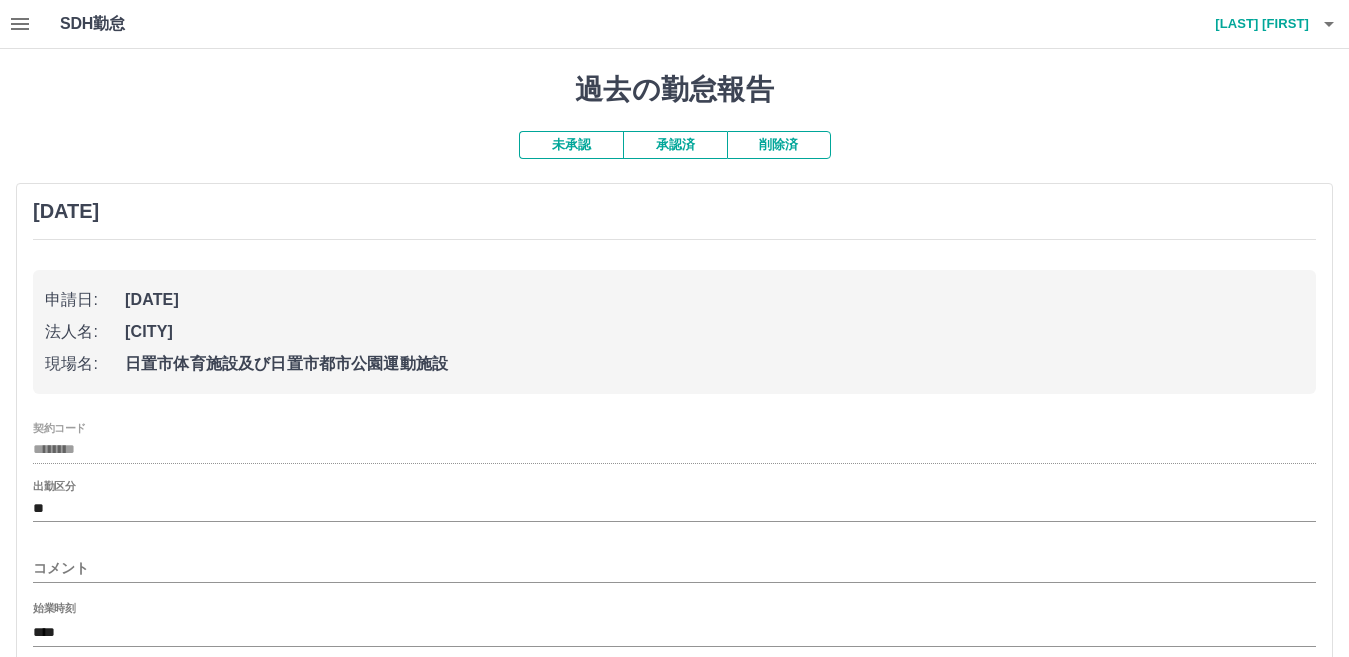 click on "コメント" at bounding box center (674, 568) 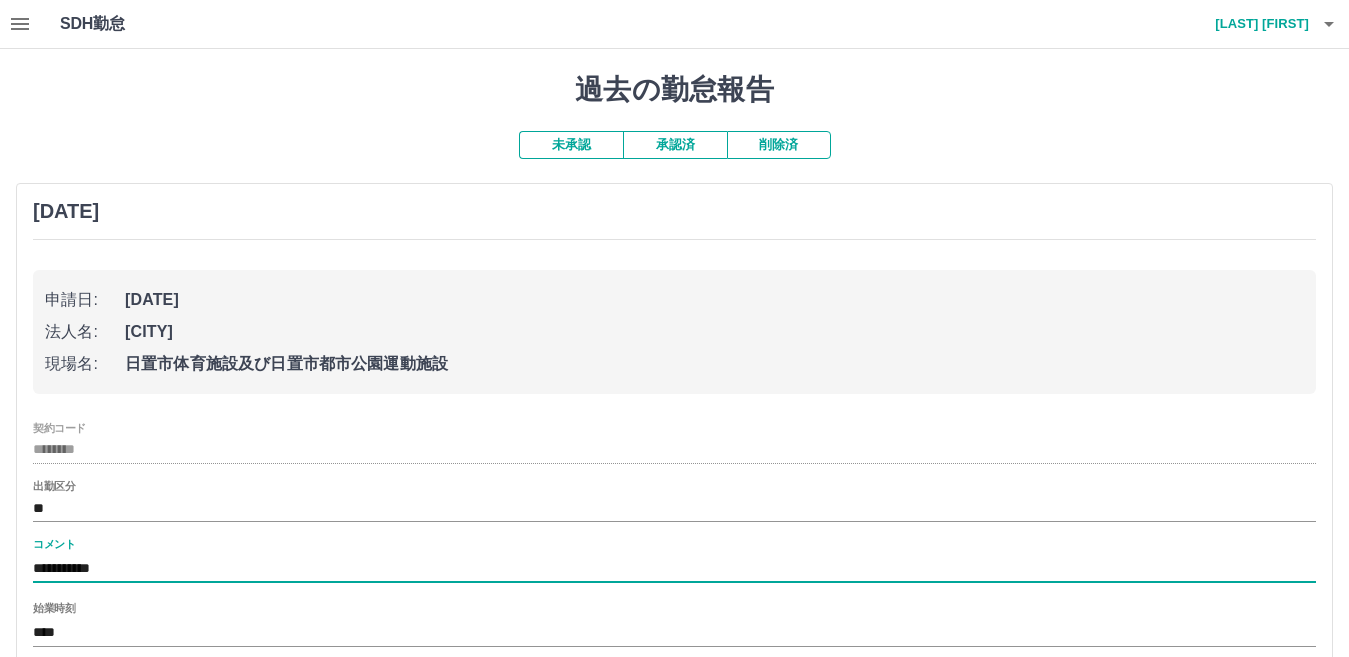 drag, startPoint x: 127, startPoint y: 565, endPoint x: 114, endPoint y: 561, distance: 13.601471 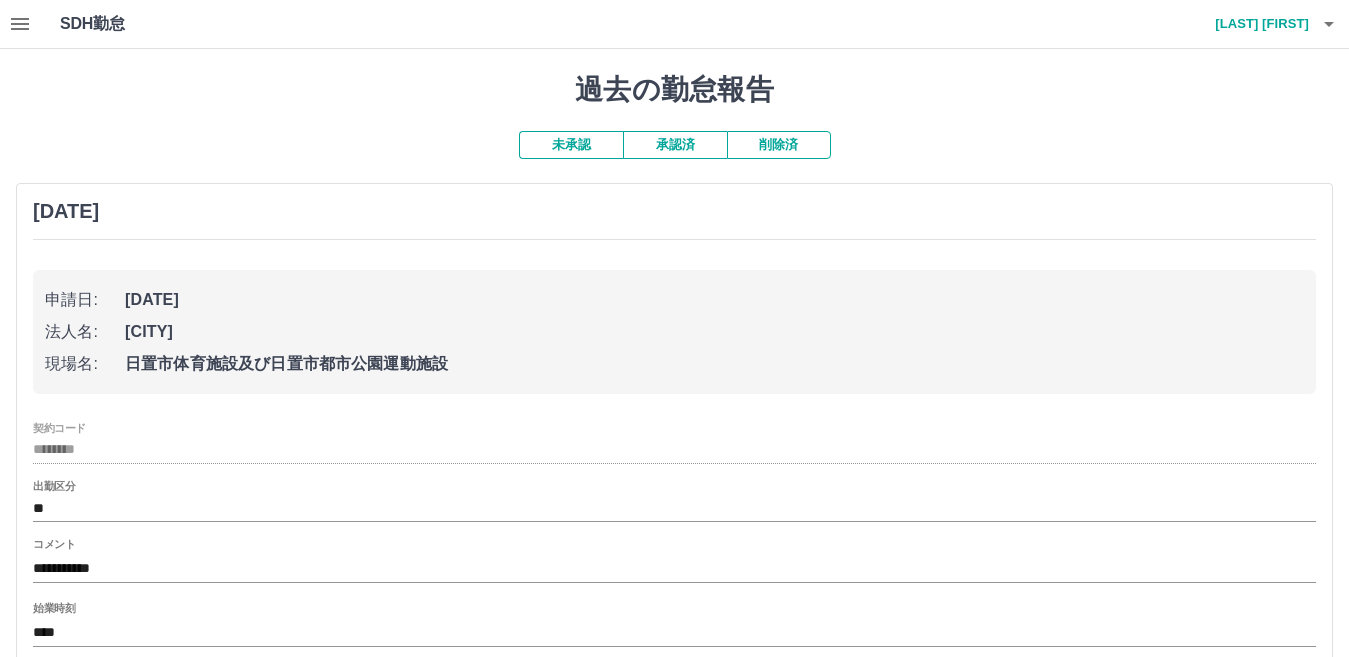 click on "申請日: 2025年8月4日(月) 法人名: 日置市 現場名: 日置市体育施設及び日置市都市公園運動施設" at bounding box center [674, 332] 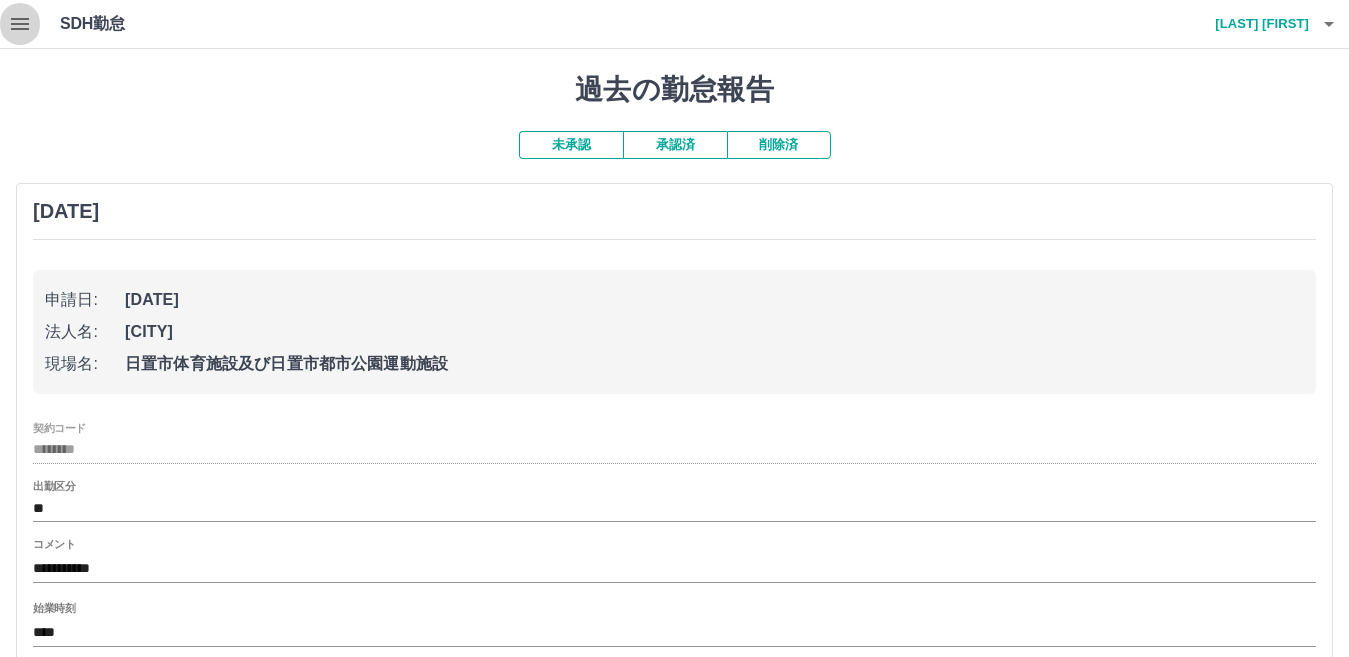 click 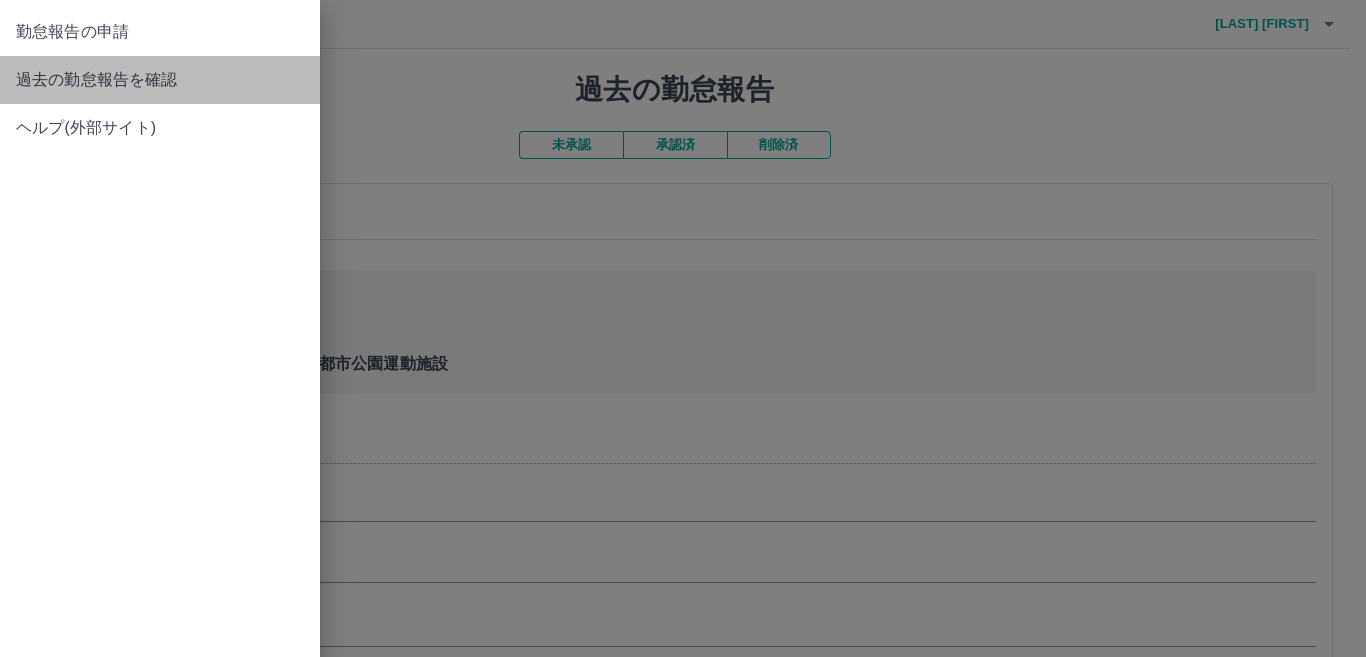 click on "過去の勤怠報告を確認" at bounding box center [160, 80] 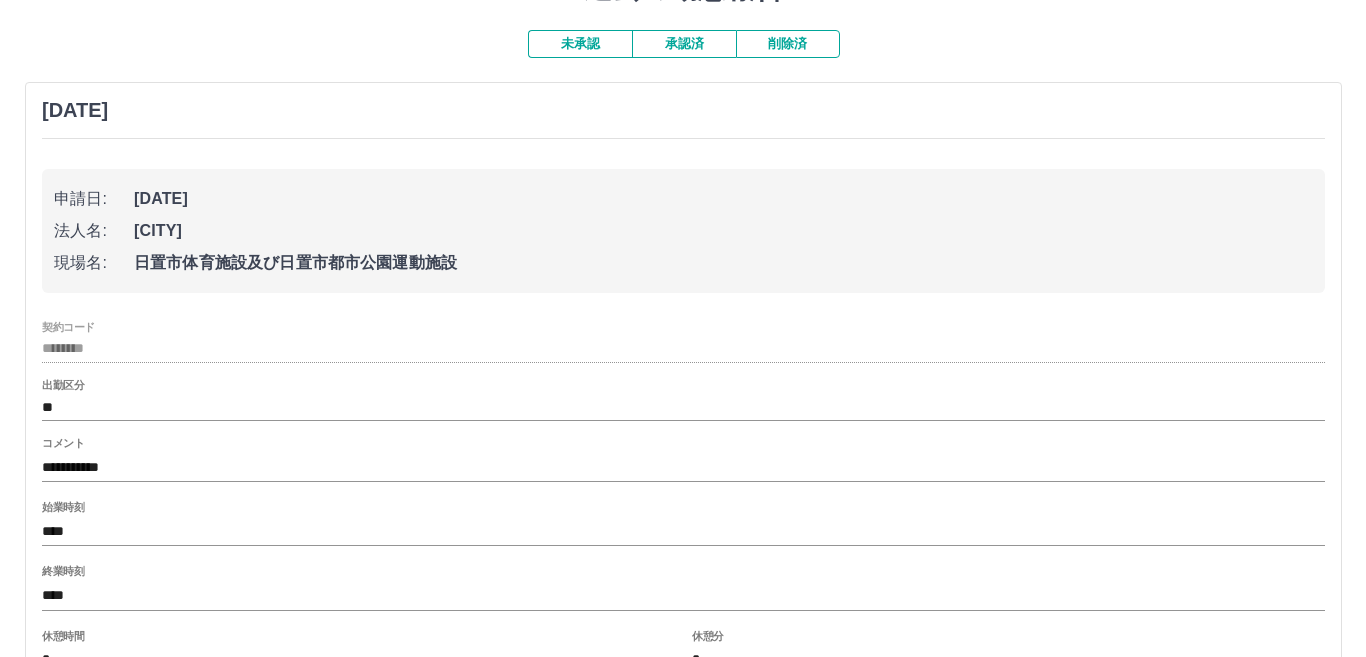 scroll, scrollTop: 0, scrollLeft: 0, axis: both 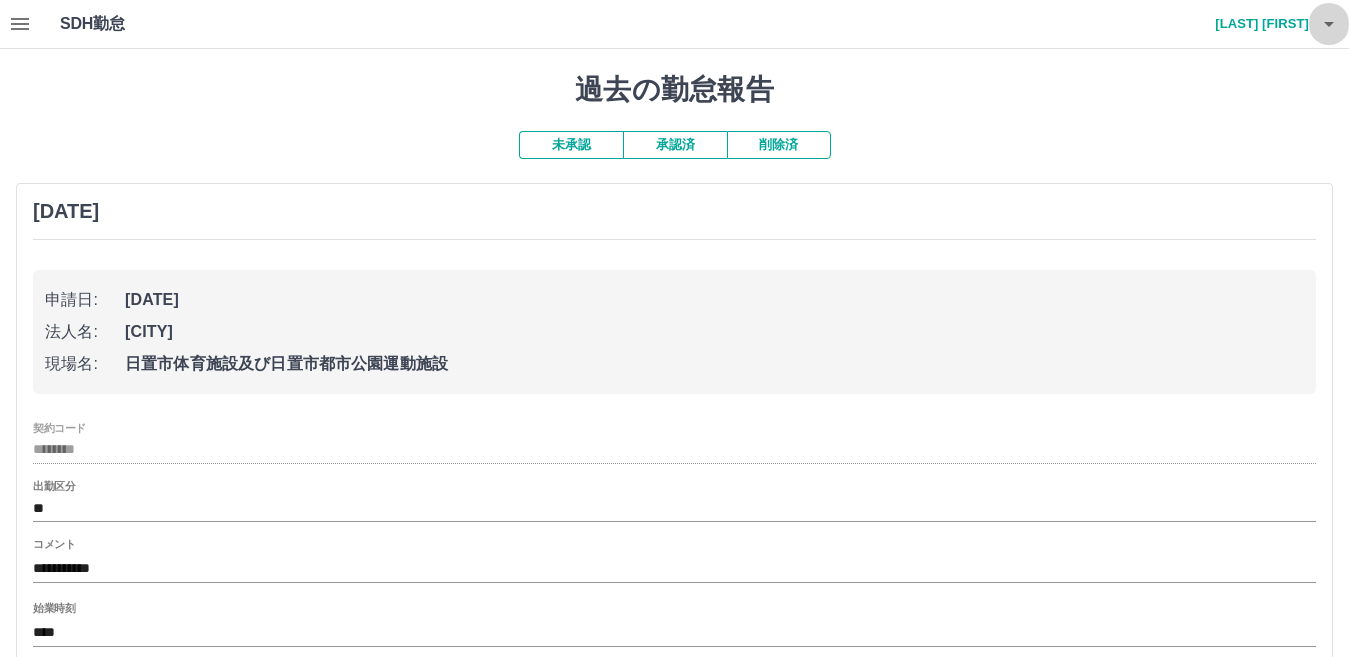 click 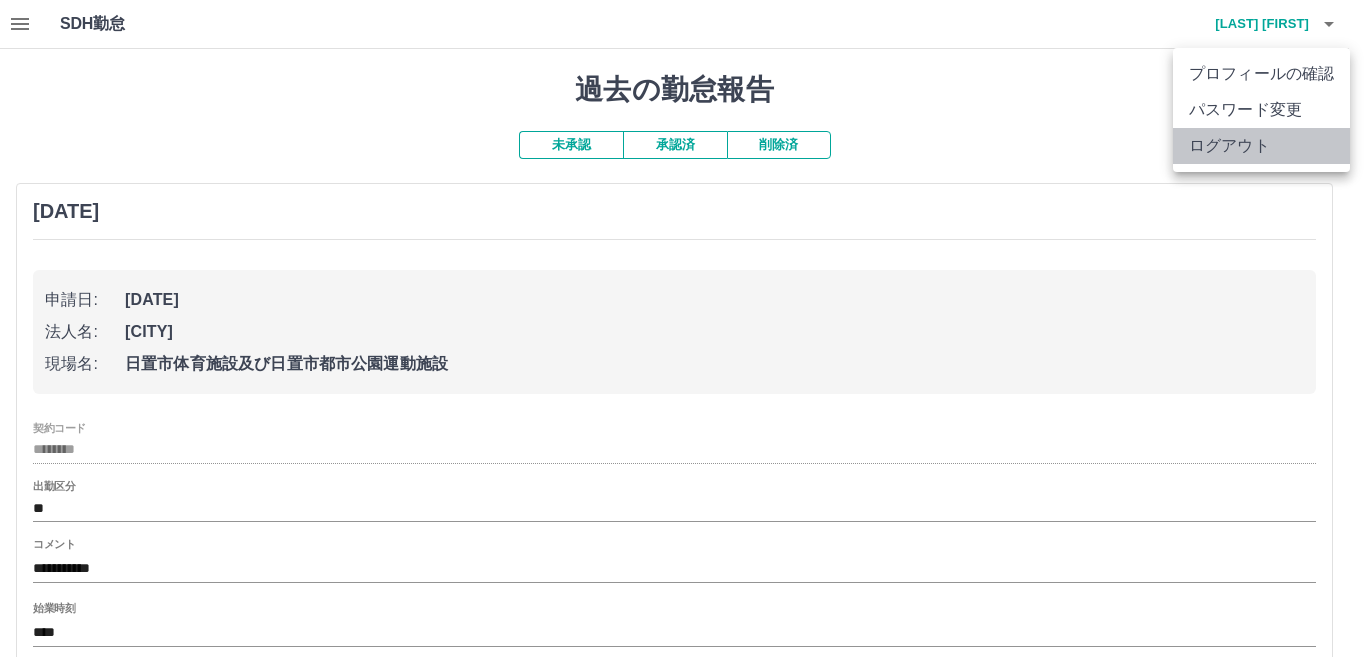 click on "ログアウト" at bounding box center (1261, 146) 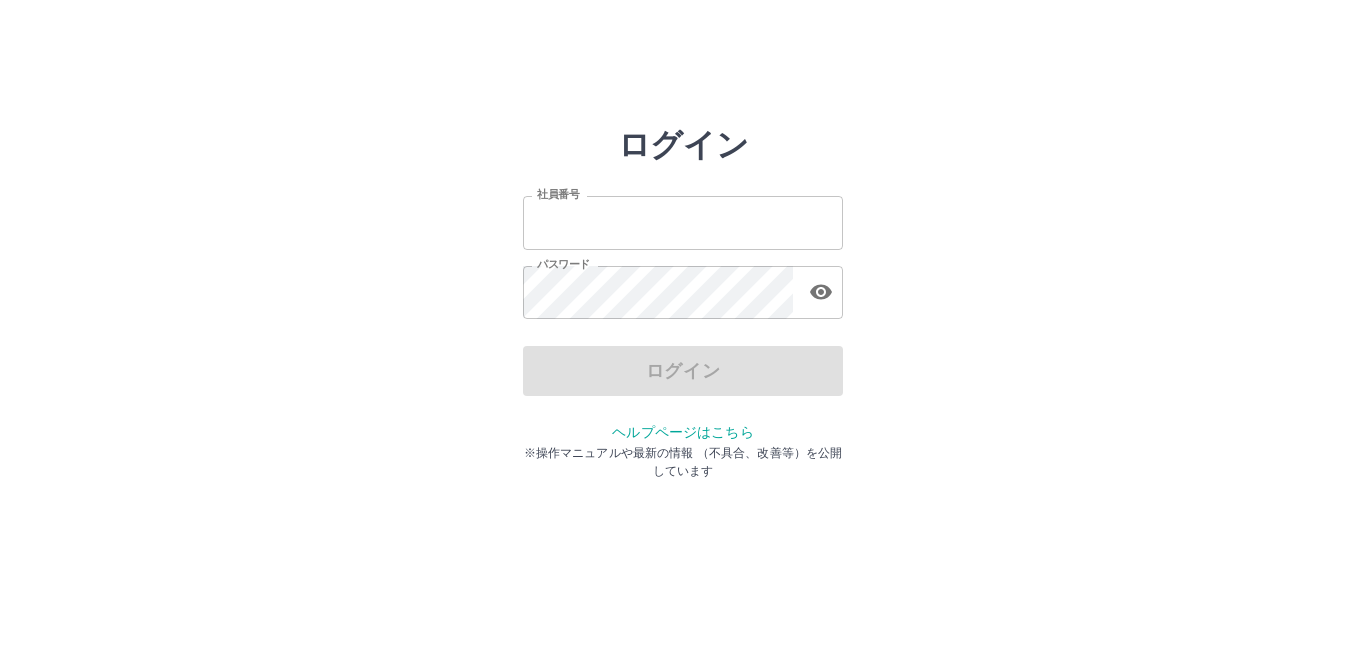 scroll, scrollTop: 0, scrollLeft: 0, axis: both 